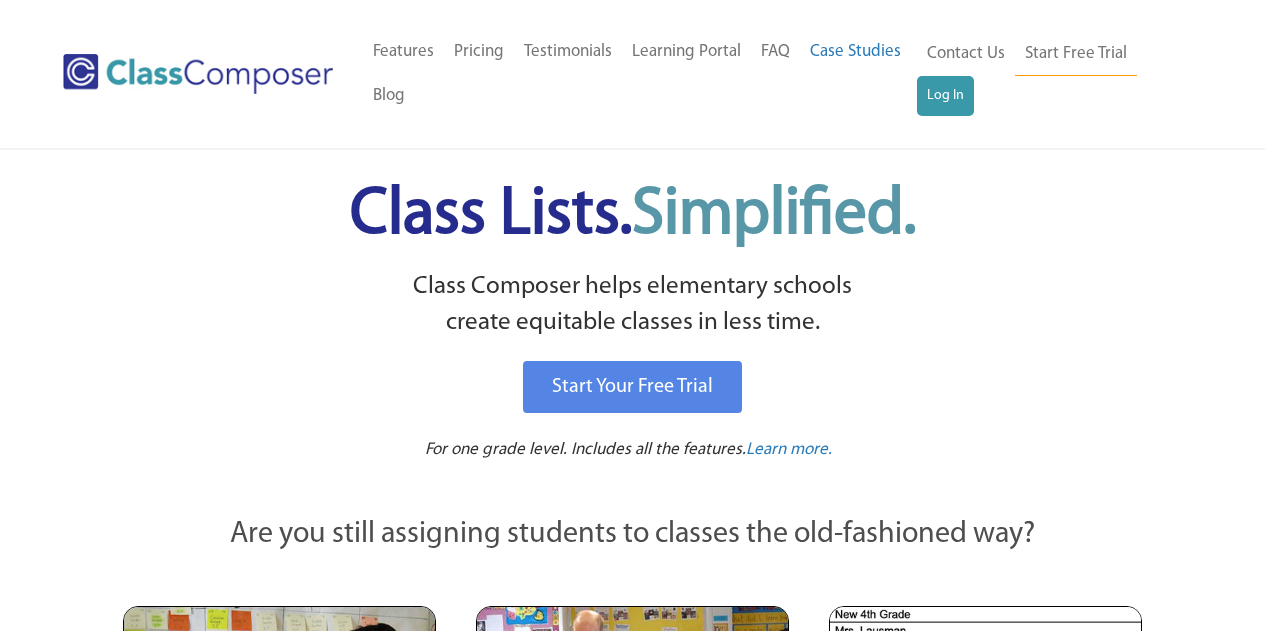 scroll, scrollTop: 0, scrollLeft: 0, axis: both 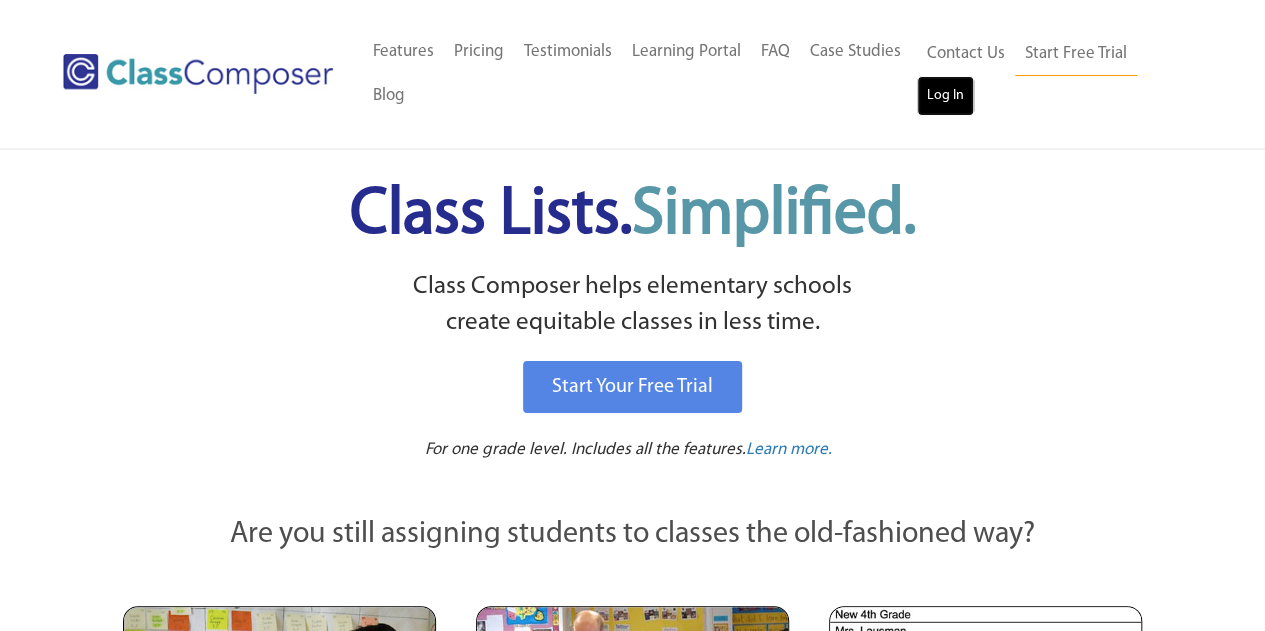 click on "Log In" at bounding box center [945, 96] 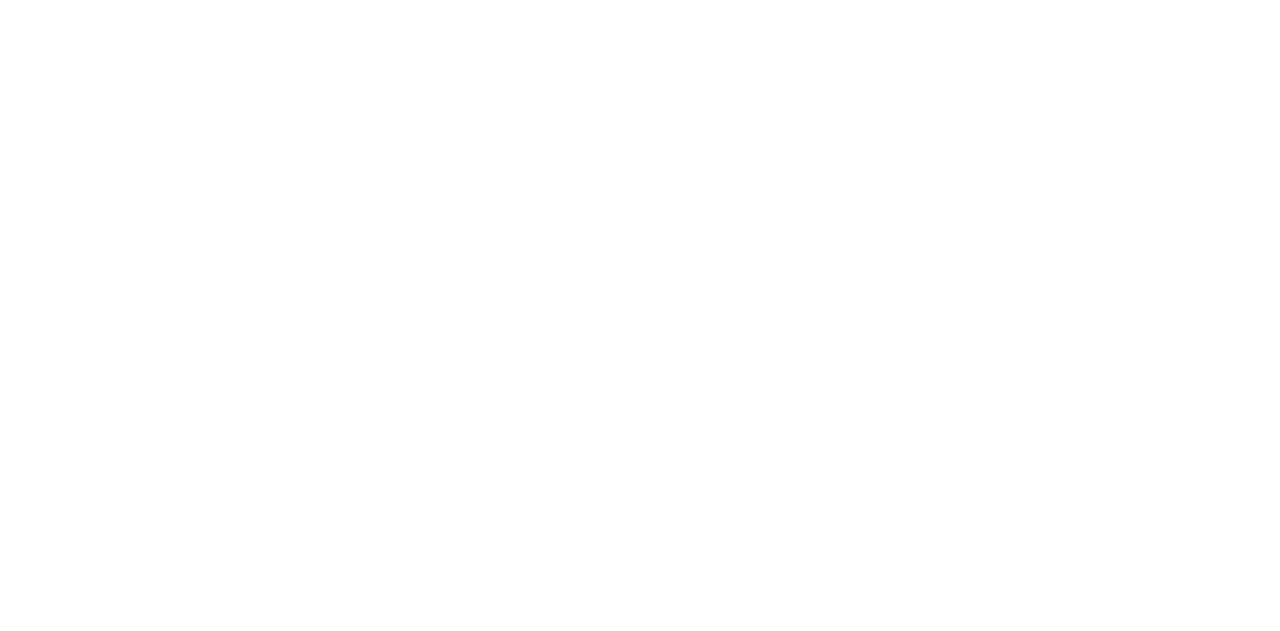 scroll, scrollTop: 0, scrollLeft: 0, axis: both 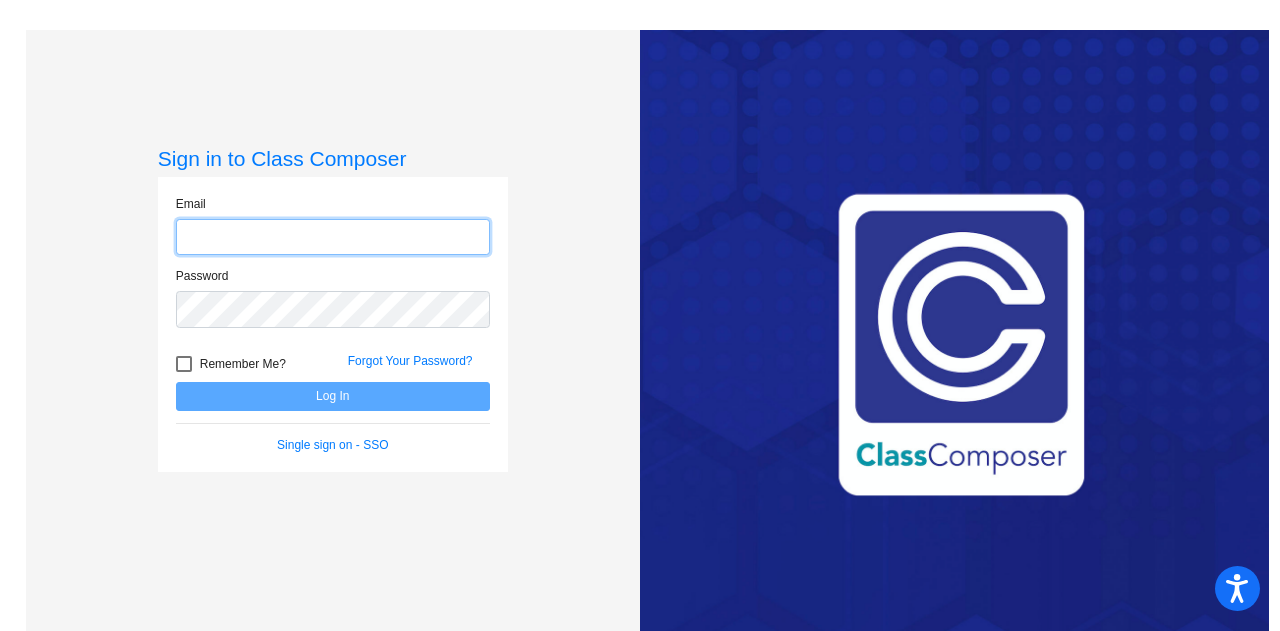 type on "[EMAIL]" 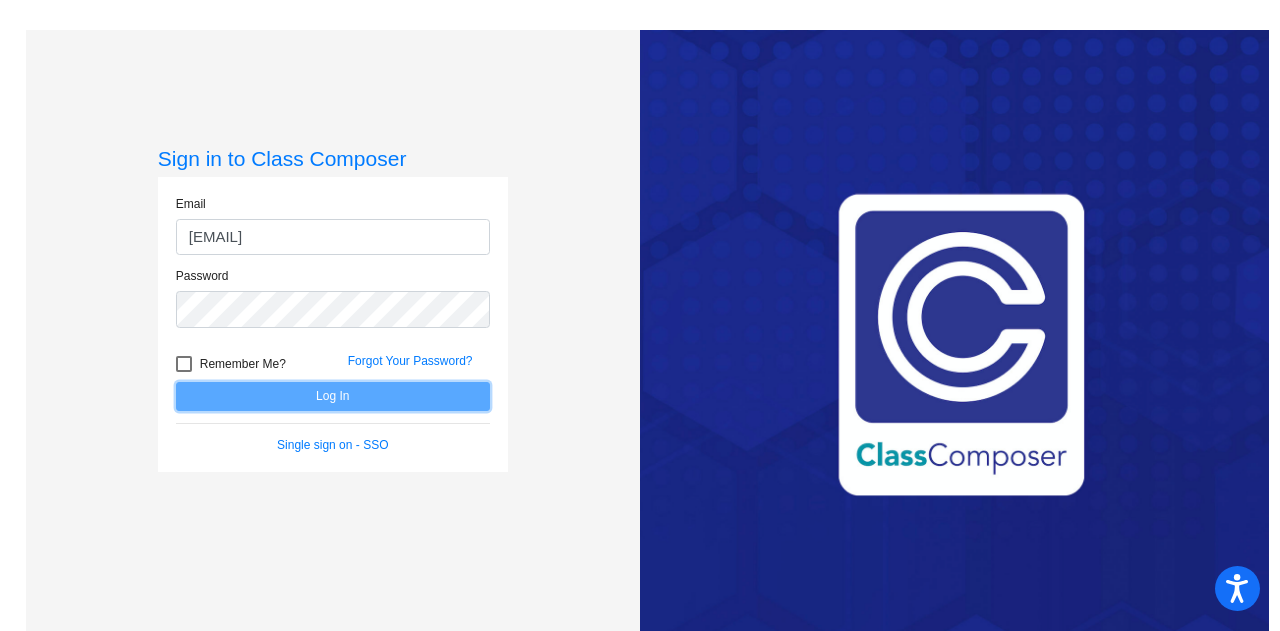 click on "Log In" 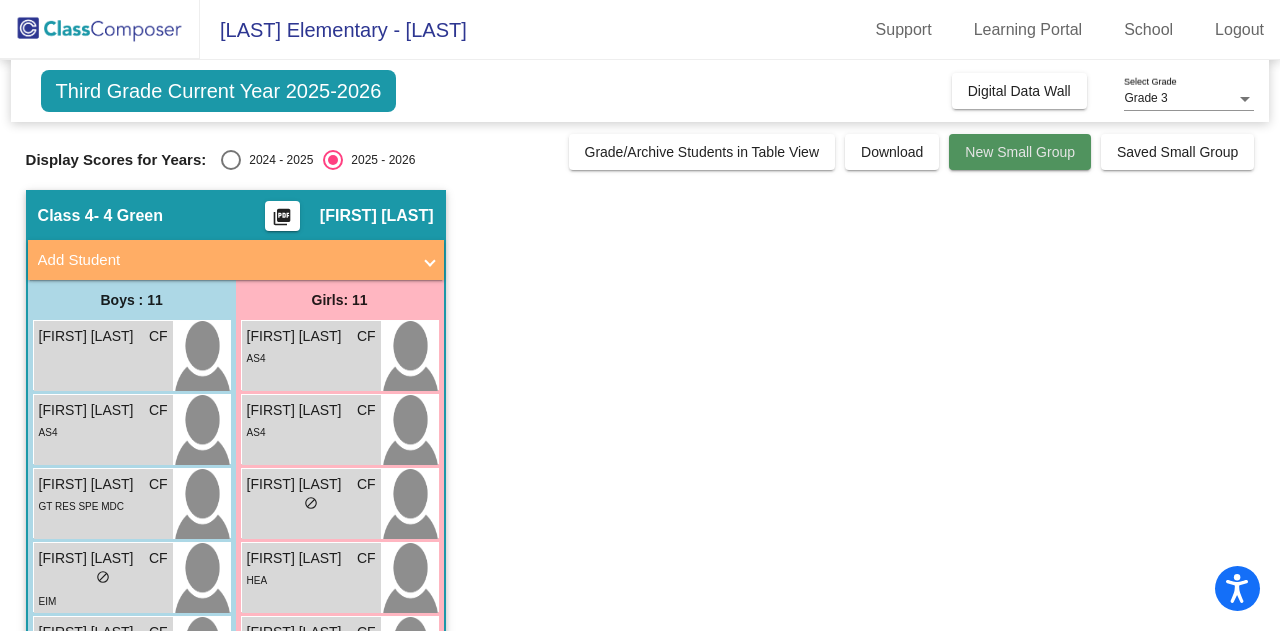 click on "New Small Group" 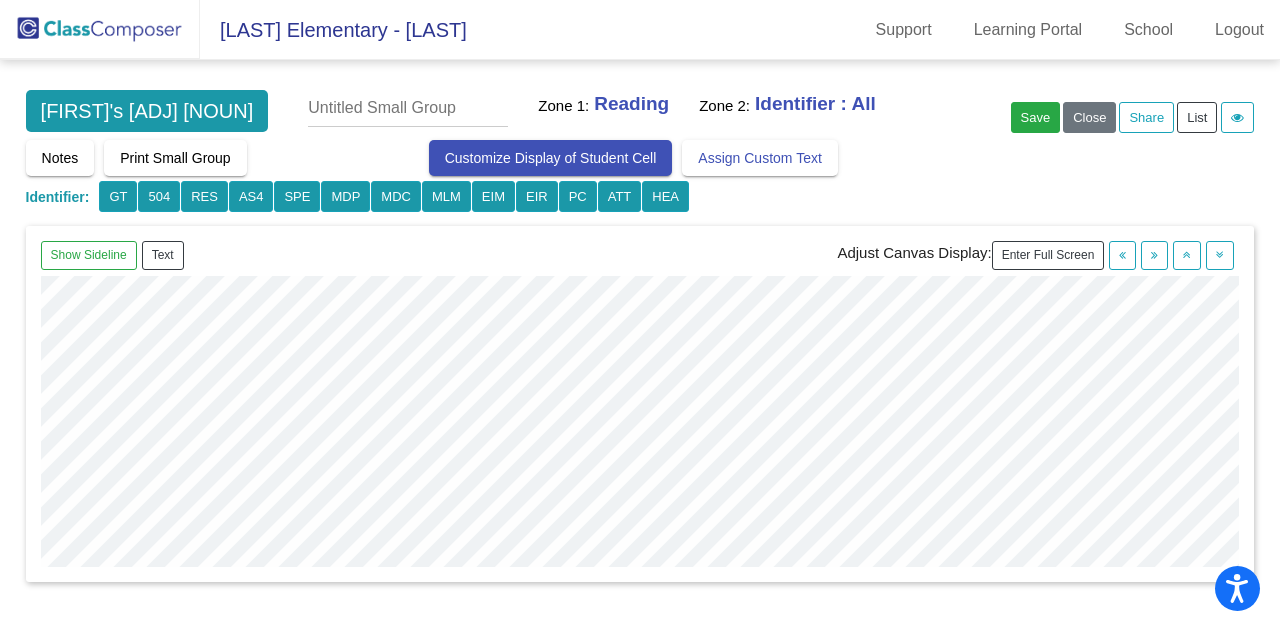 scroll, scrollTop: 616, scrollLeft: 0, axis: vertical 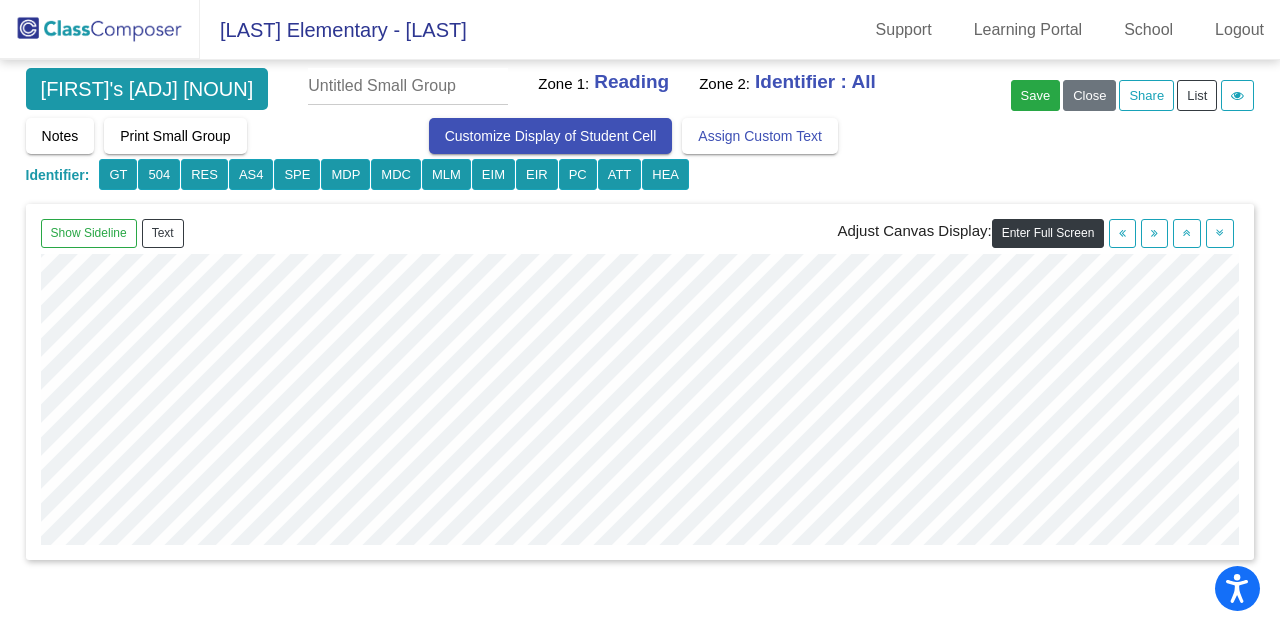 click on "Enter Full Screen" at bounding box center (1048, 233) 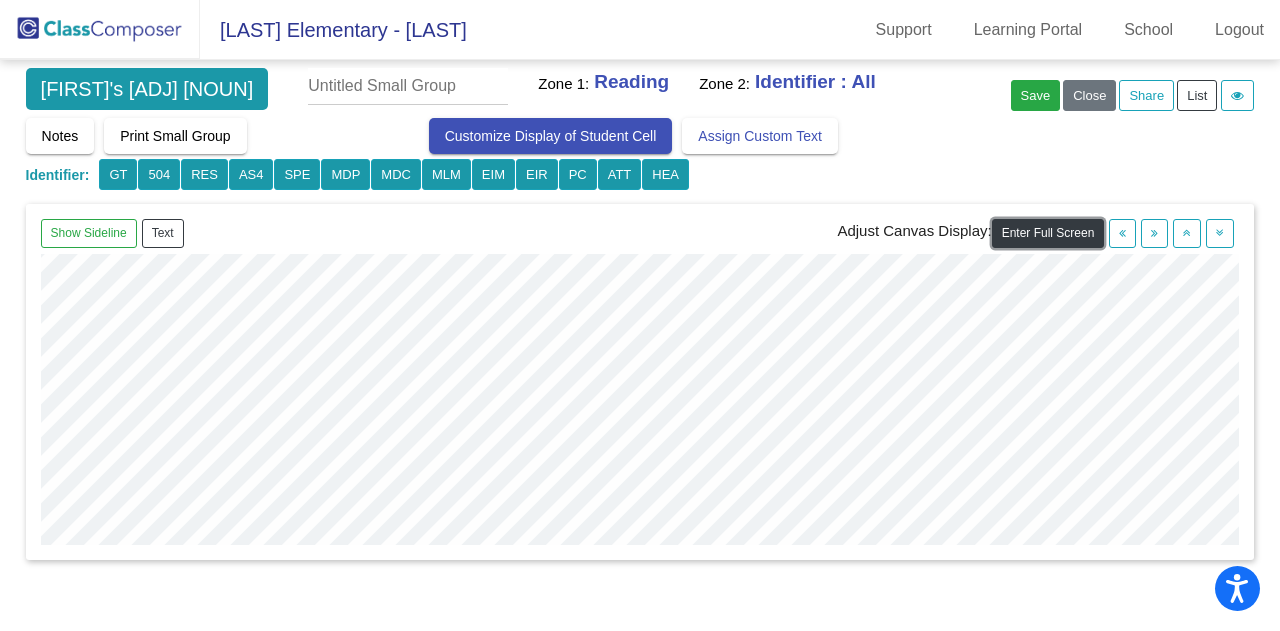 scroll, scrollTop: 461, scrollLeft: 0, axis: vertical 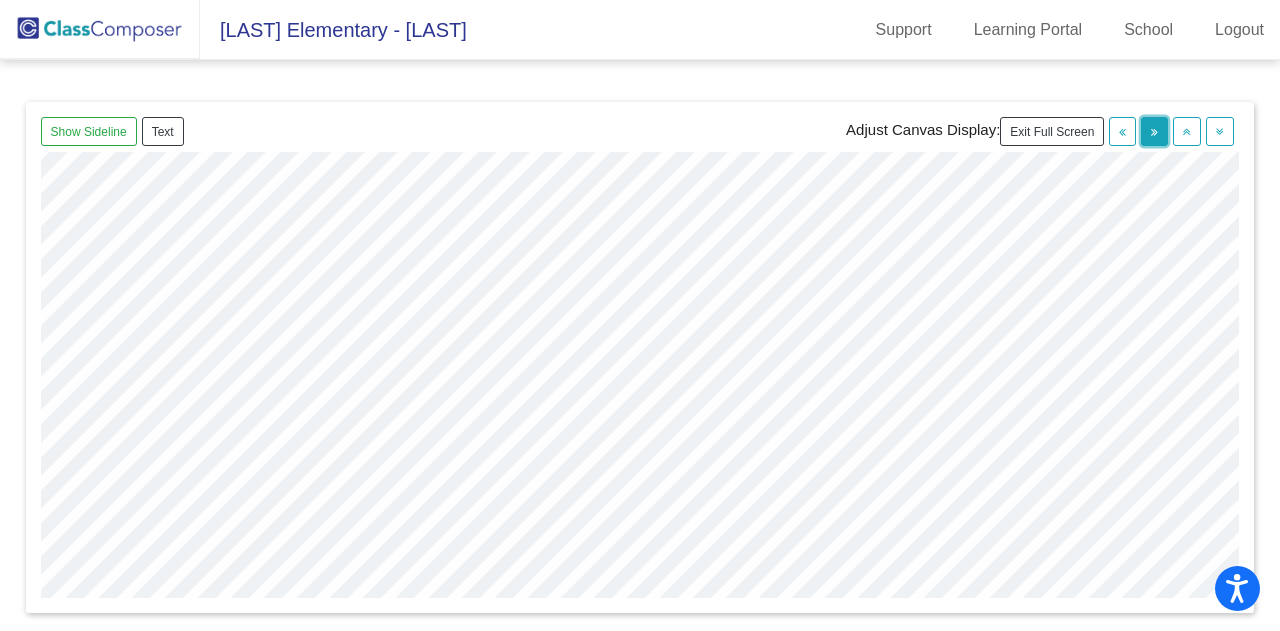 click at bounding box center [1154, 132] 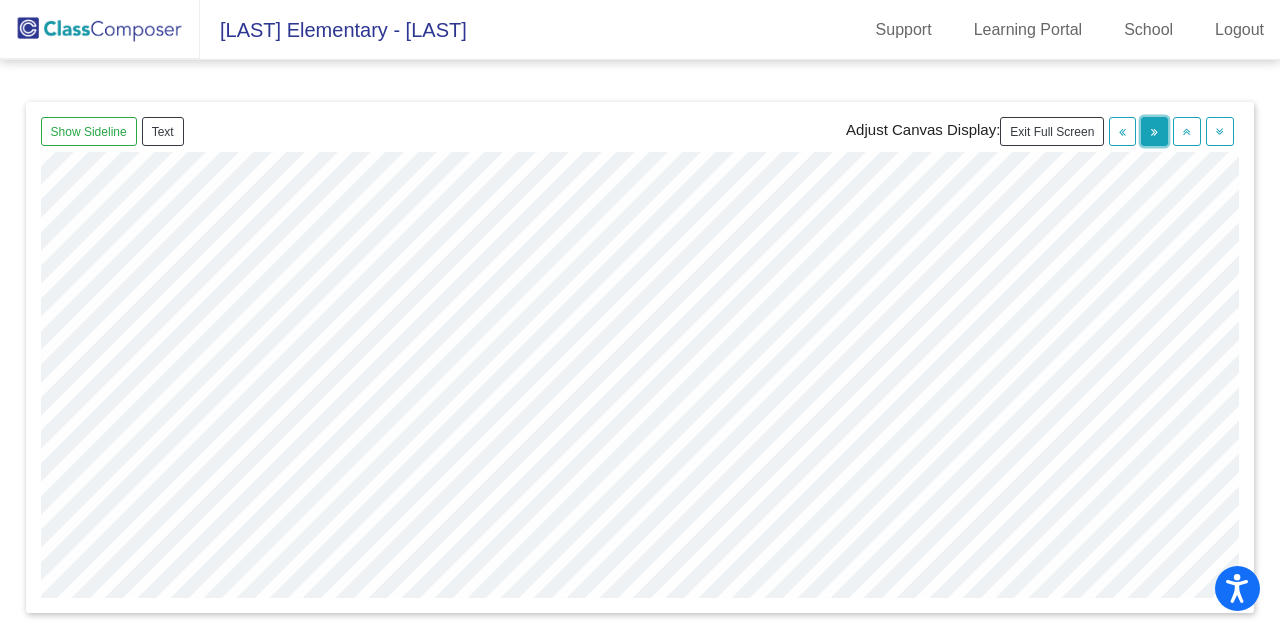 scroll, scrollTop: 0, scrollLeft: 0, axis: both 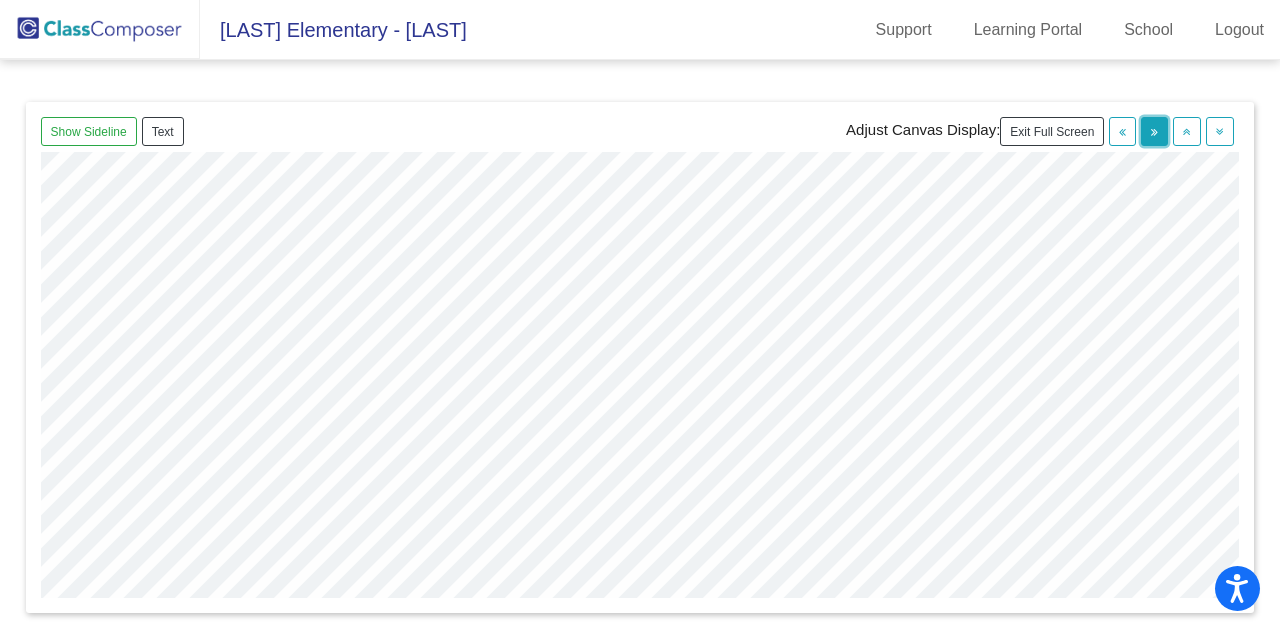 click at bounding box center [1154, 132] 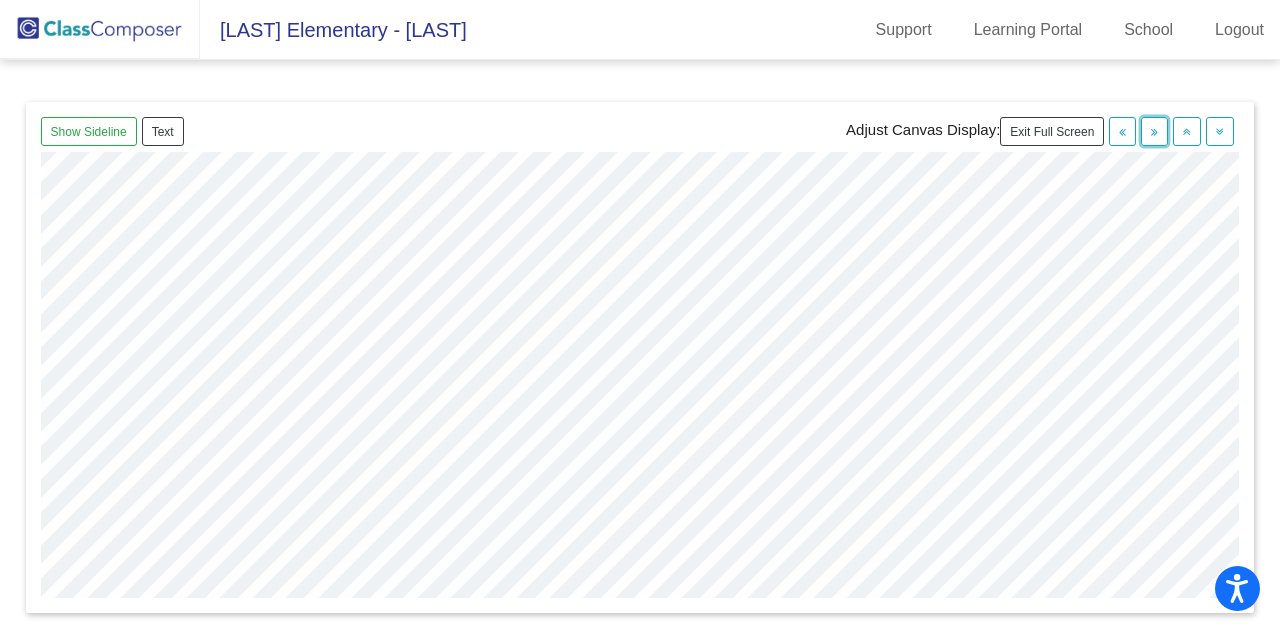 scroll, scrollTop: 0, scrollLeft: 0, axis: both 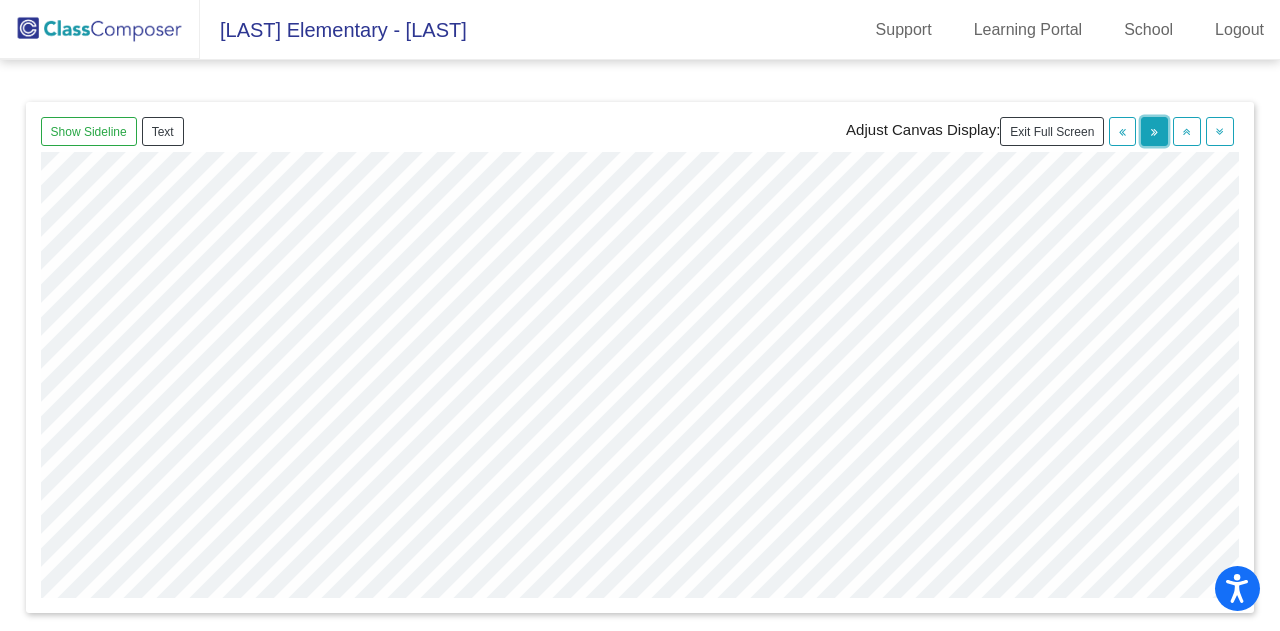 click at bounding box center (1154, 132) 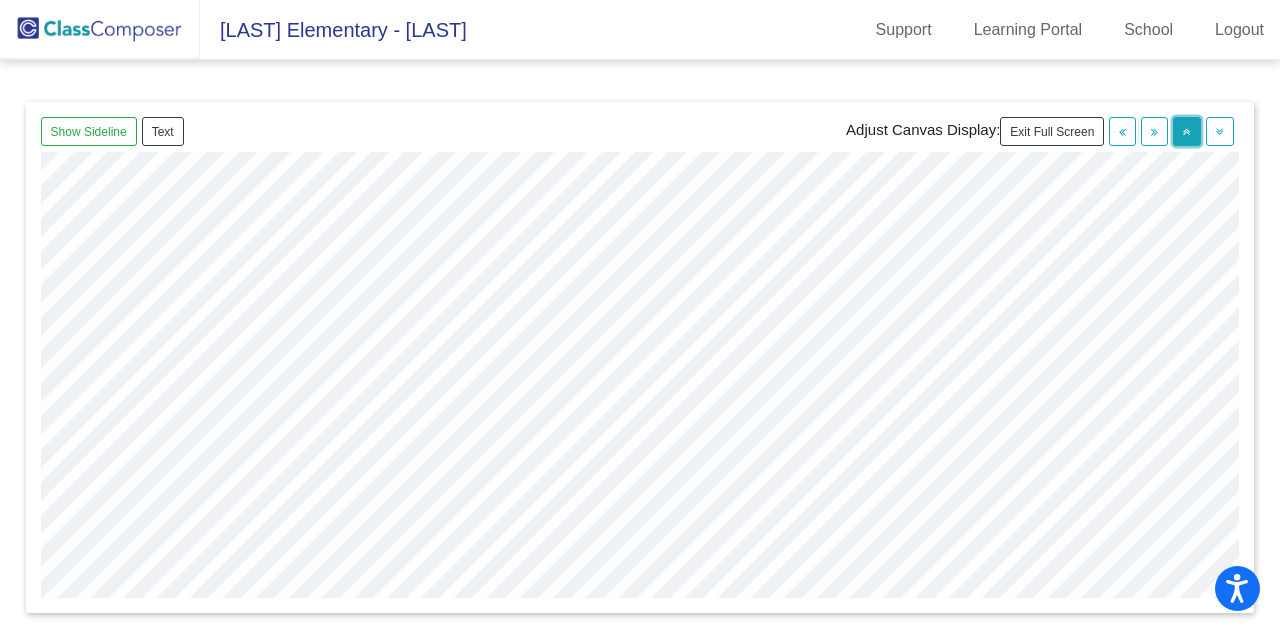 click at bounding box center [1187, 132] 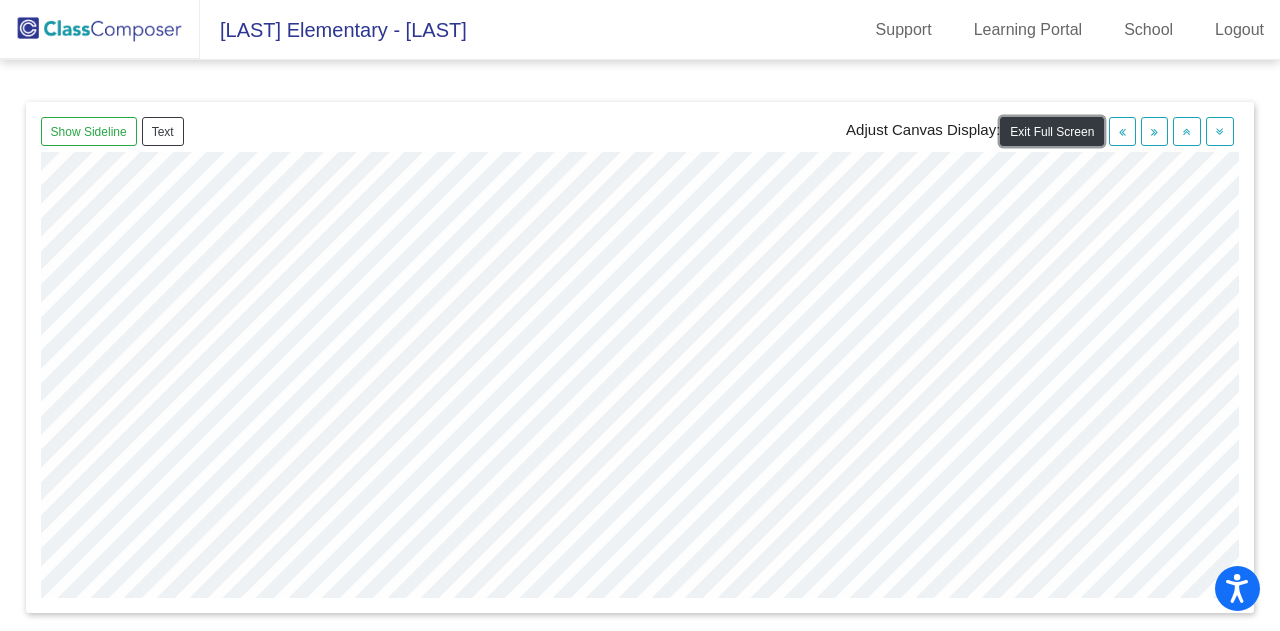 click on "Exit Full Screen" at bounding box center [1052, 131] 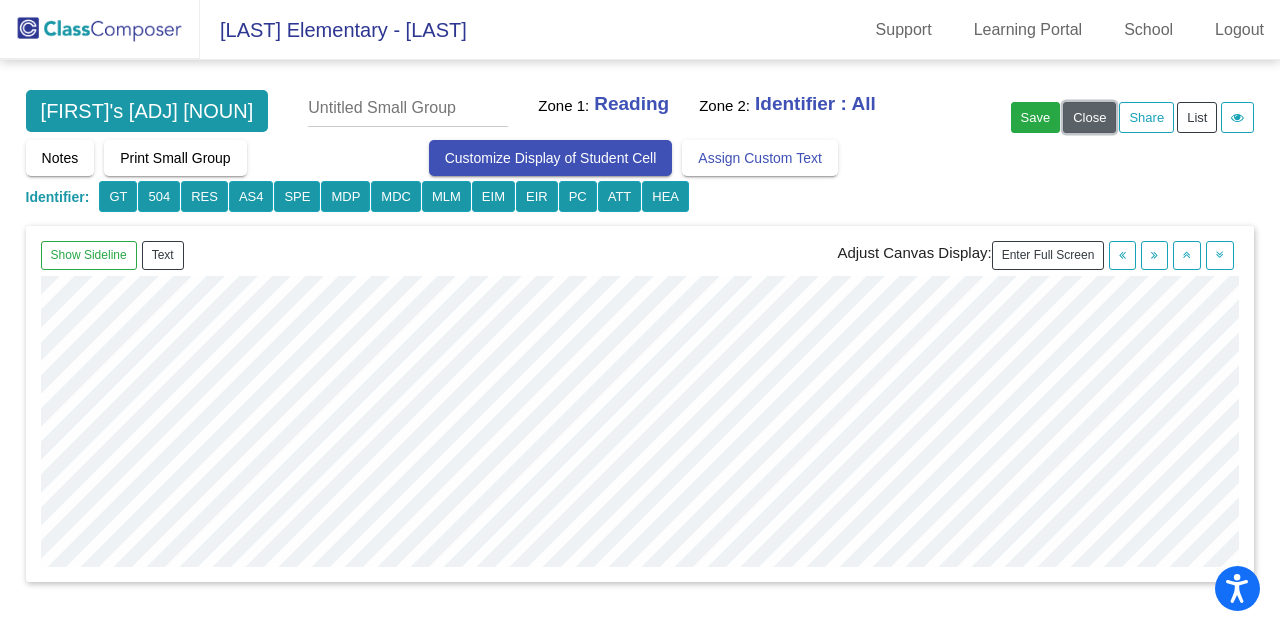 click on "Close" 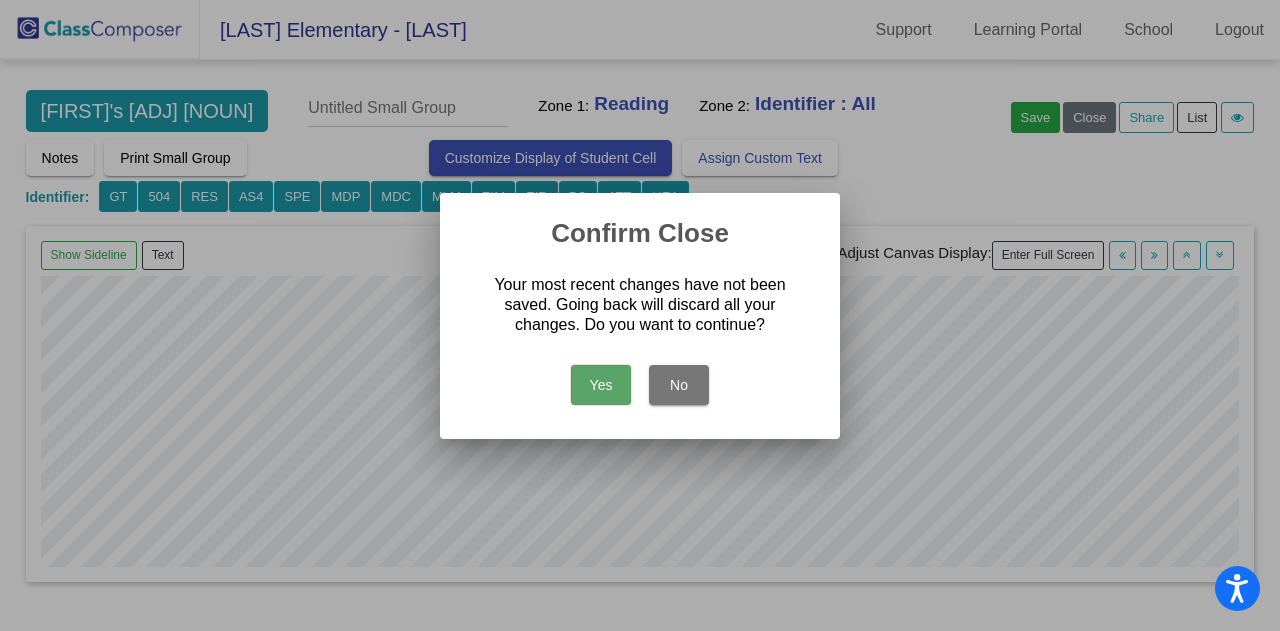 click on "No" at bounding box center [679, 385] 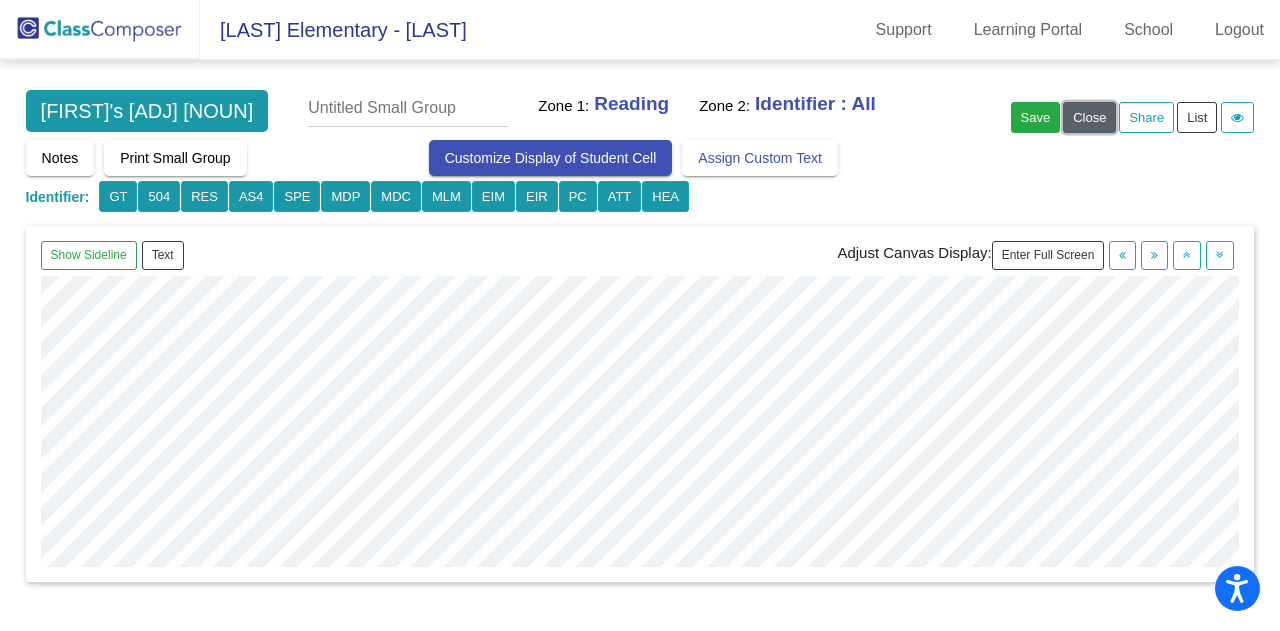 click on "Close" 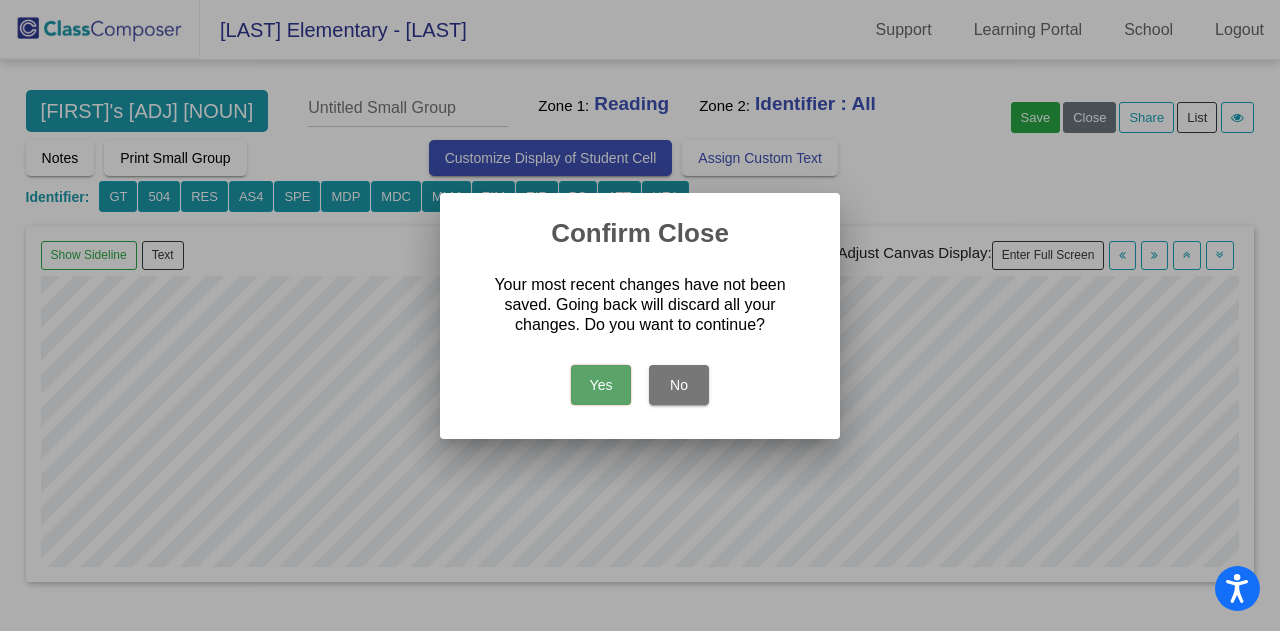 click on "Yes" at bounding box center [601, 385] 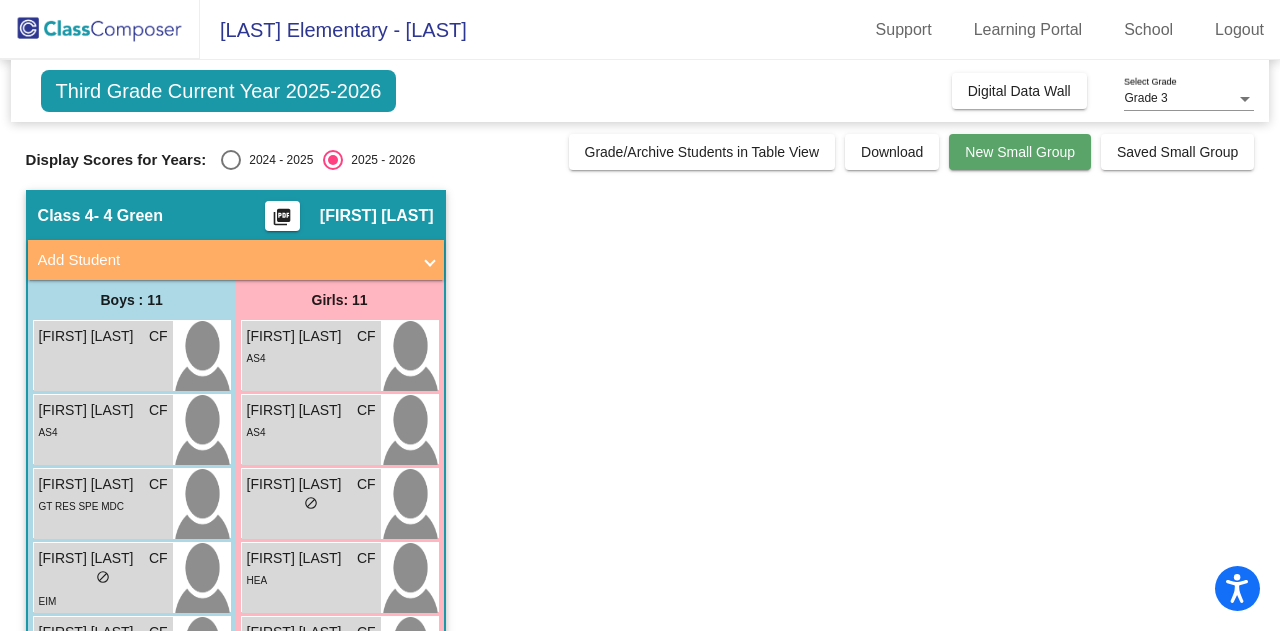 click on "New Small Group" 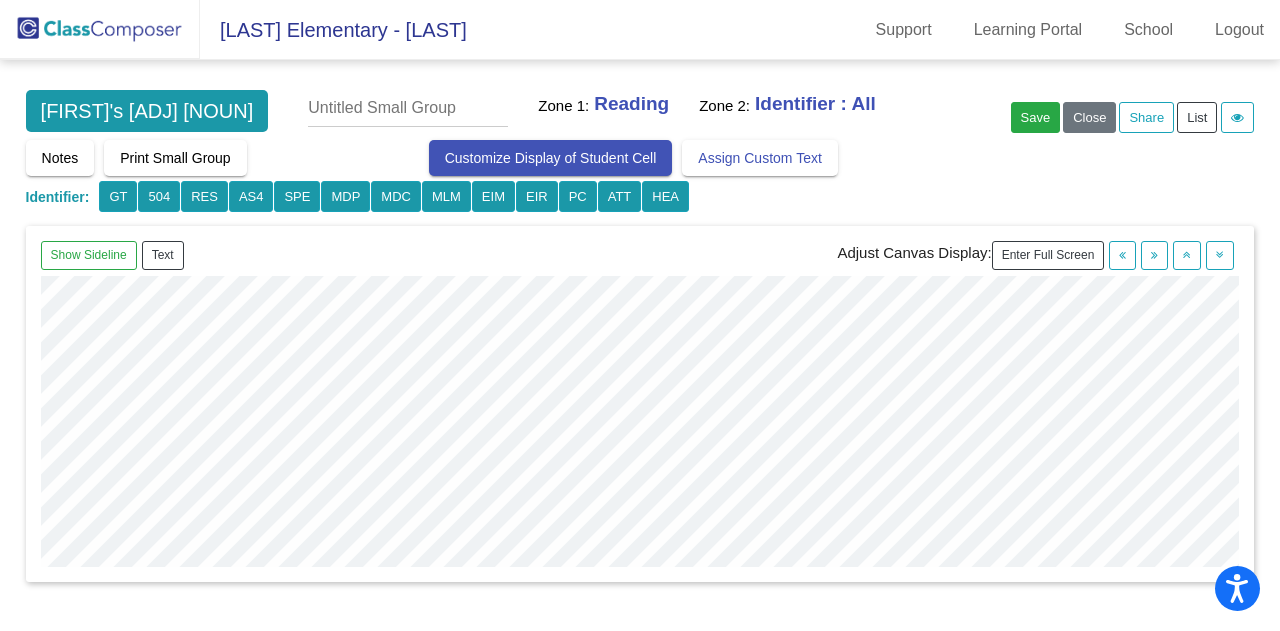 click on "Customize Display of Student Cell" at bounding box center [551, 158] 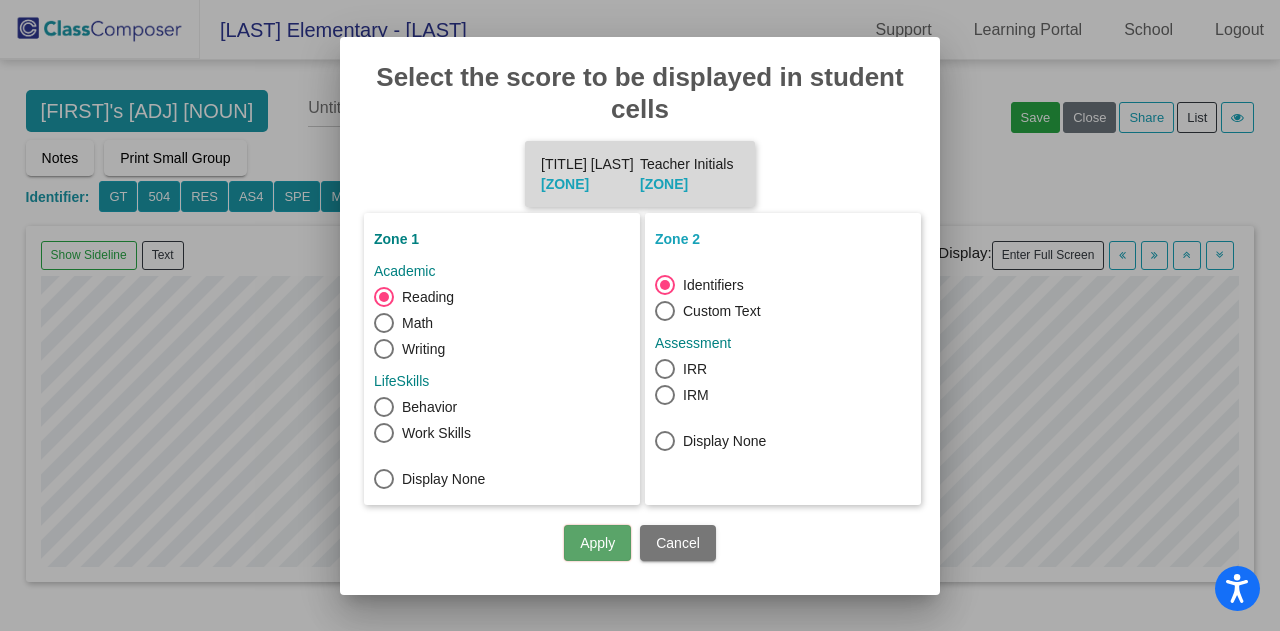 click on "Apply" at bounding box center [597, 543] 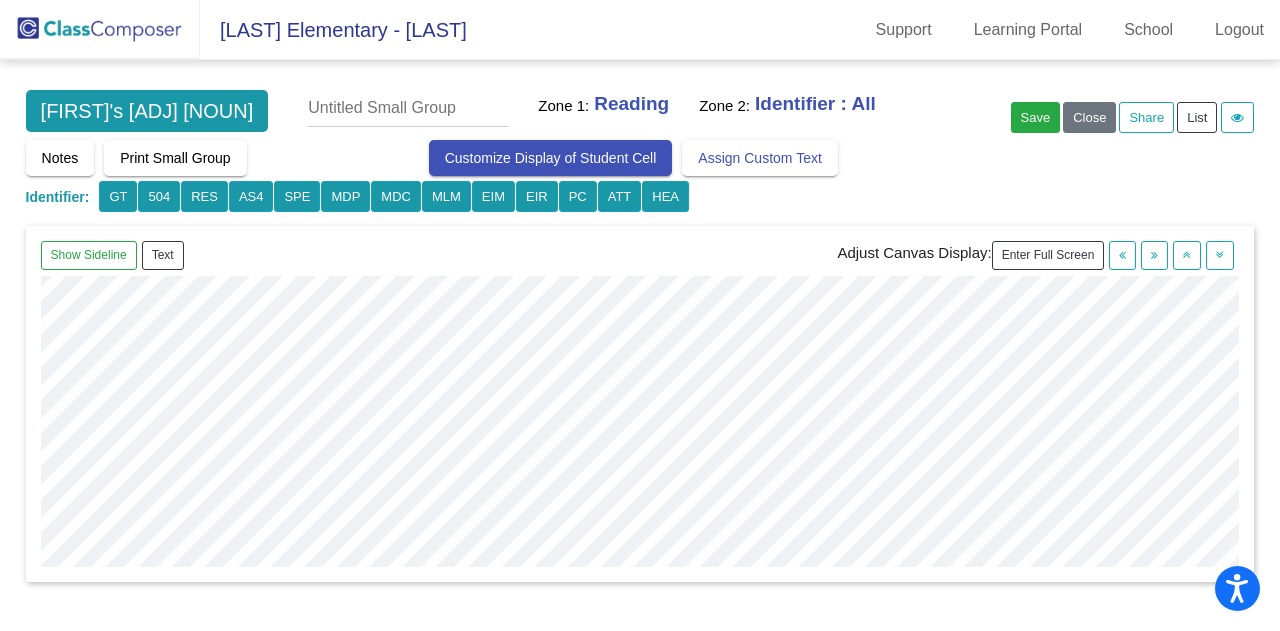 scroll, scrollTop: 0, scrollLeft: 0, axis: both 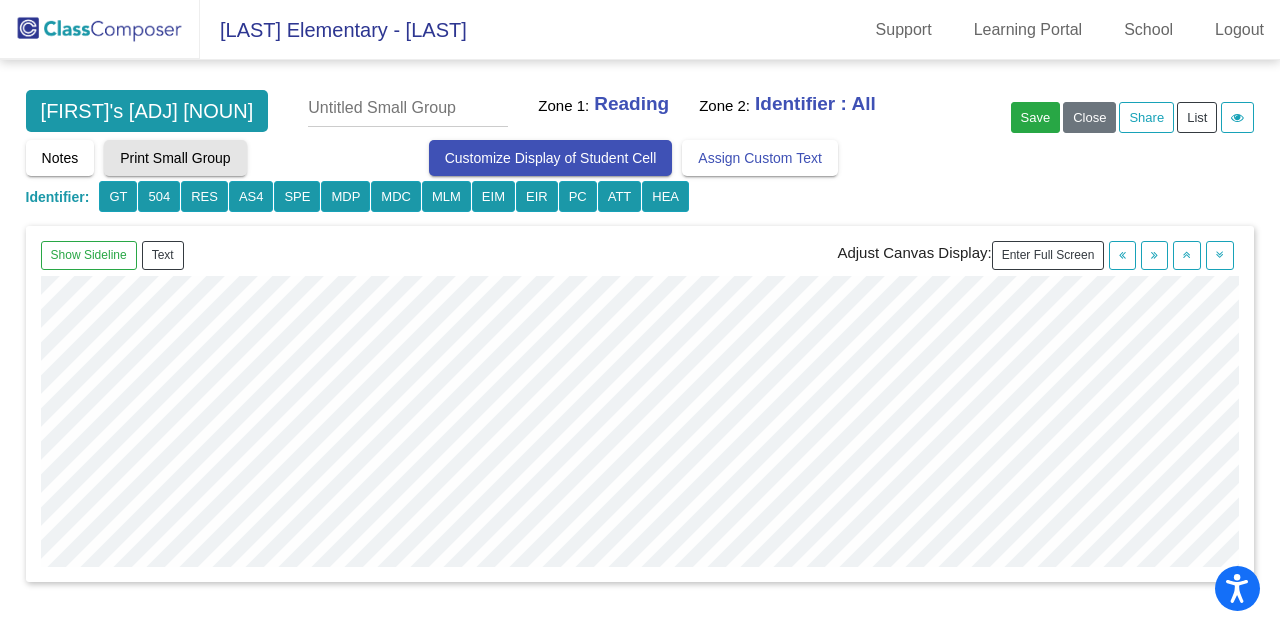 click on "Print Small Group" at bounding box center [175, 158] 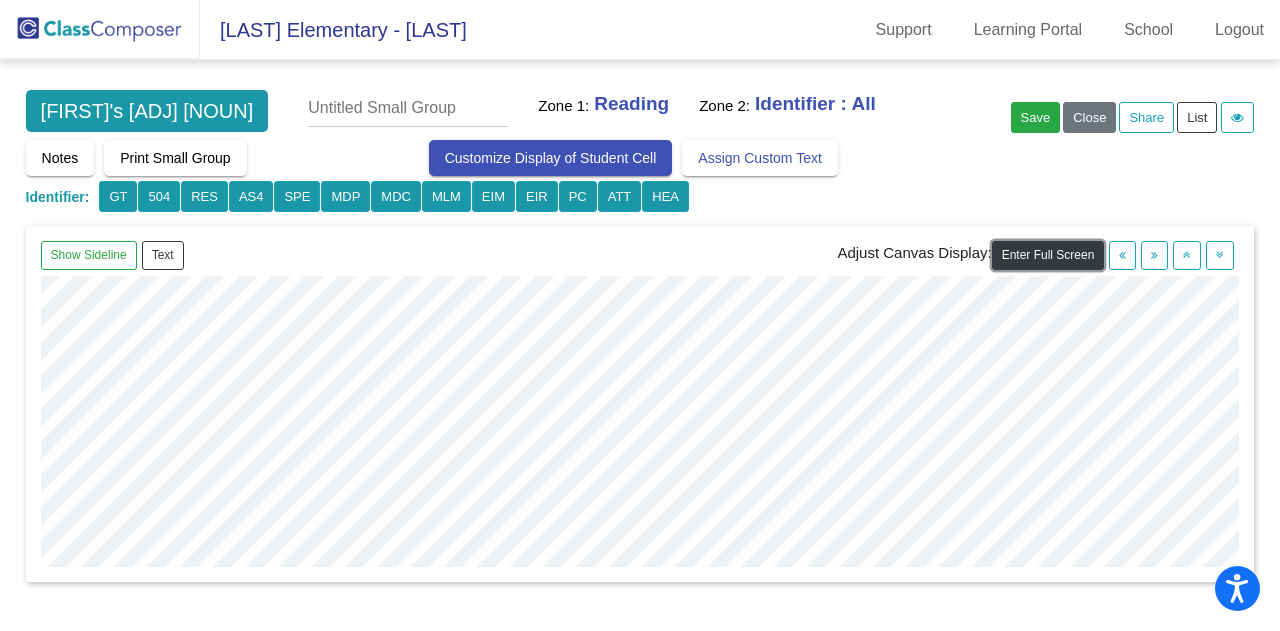 click on "Enter Full Screen" at bounding box center (1048, 255) 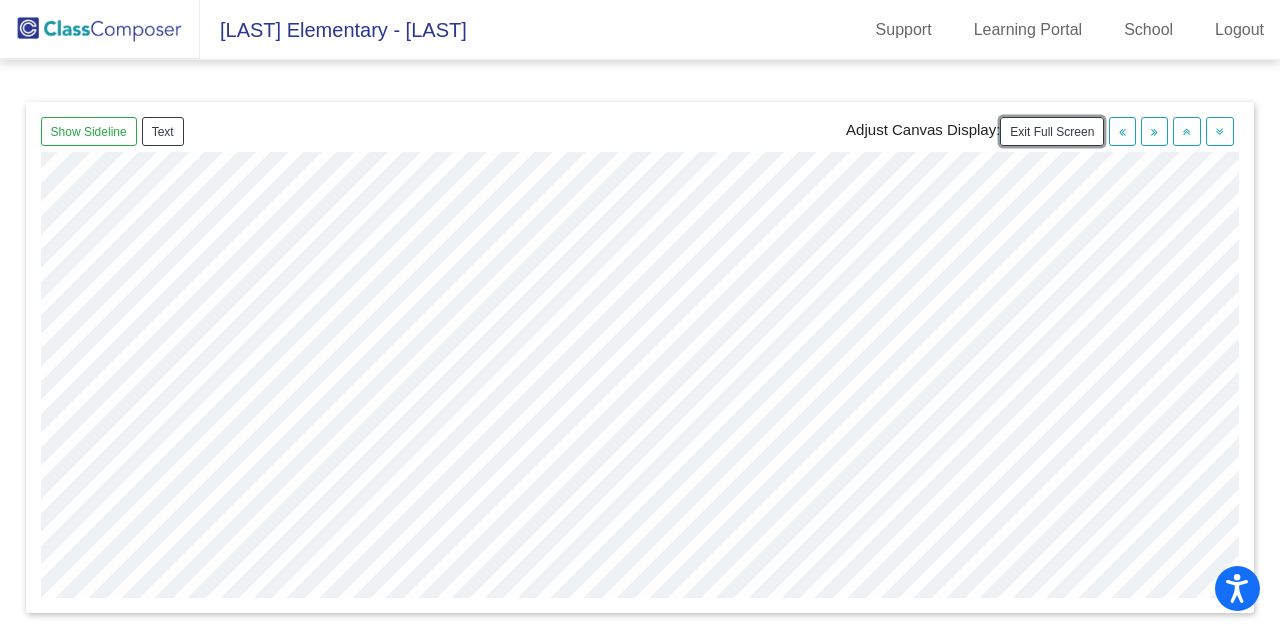 scroll, scrollTop: 0, scrollLeft: 730, axis: horizontal 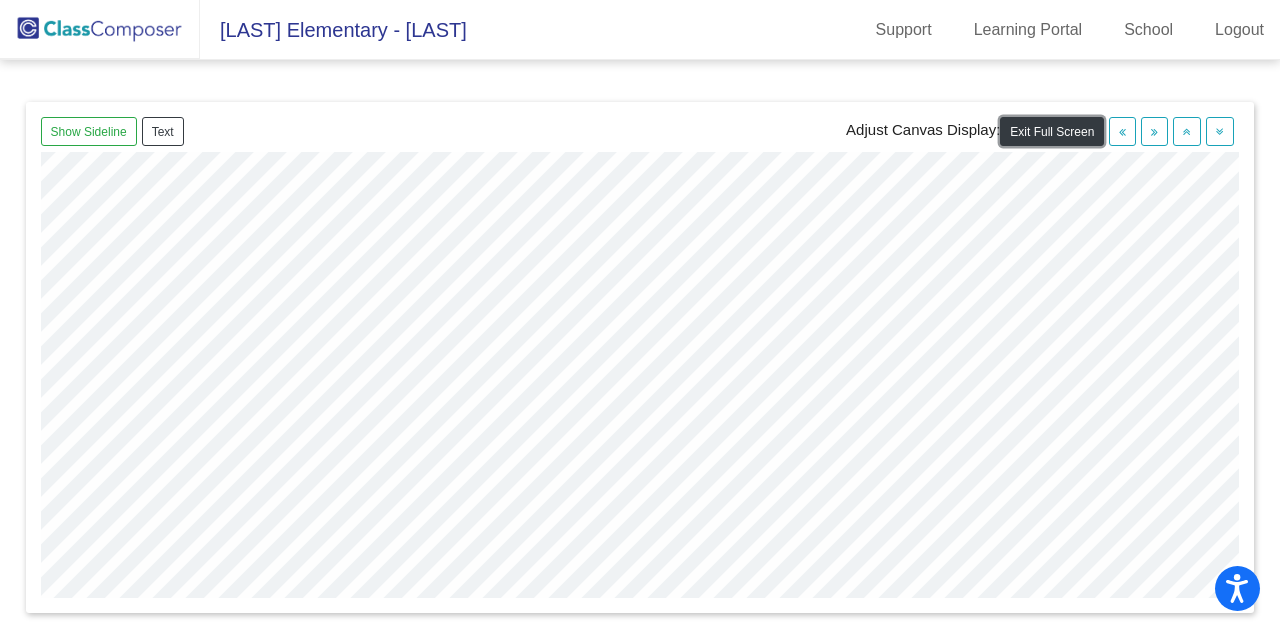 click on "Exit Full Screen" at bounding box center (1052, 131) 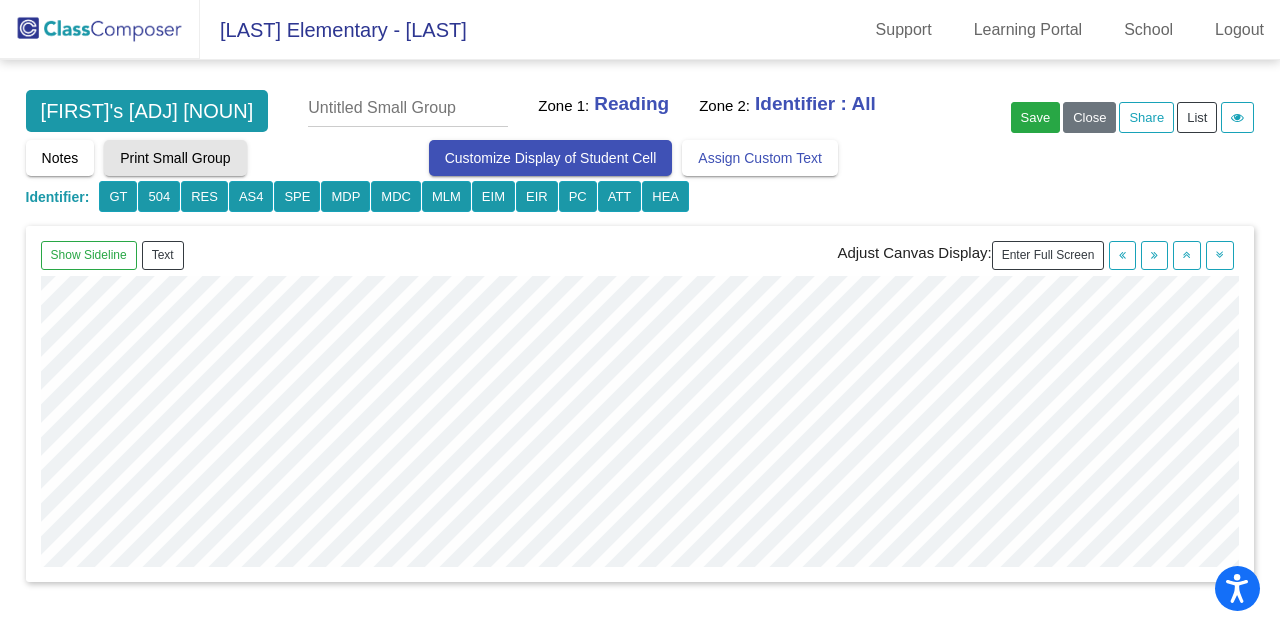 click on "Print Small Group" at bounding box center (175, 158) 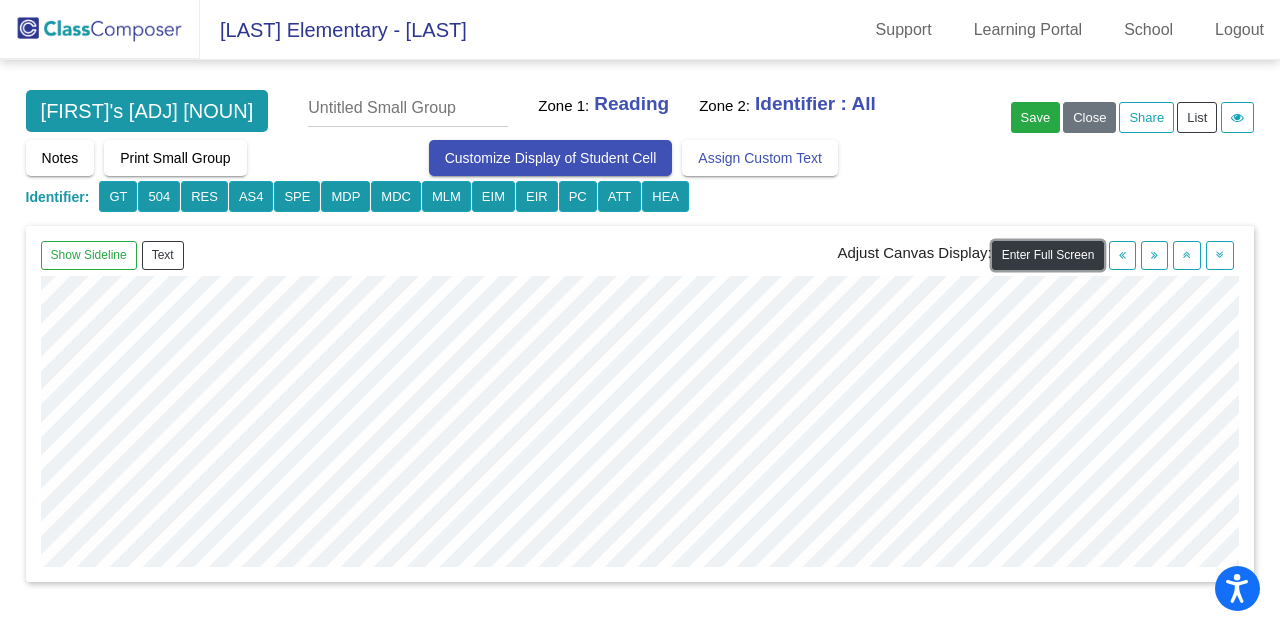 click on "Enter Full Screen" at bounding box center [1048, 255] 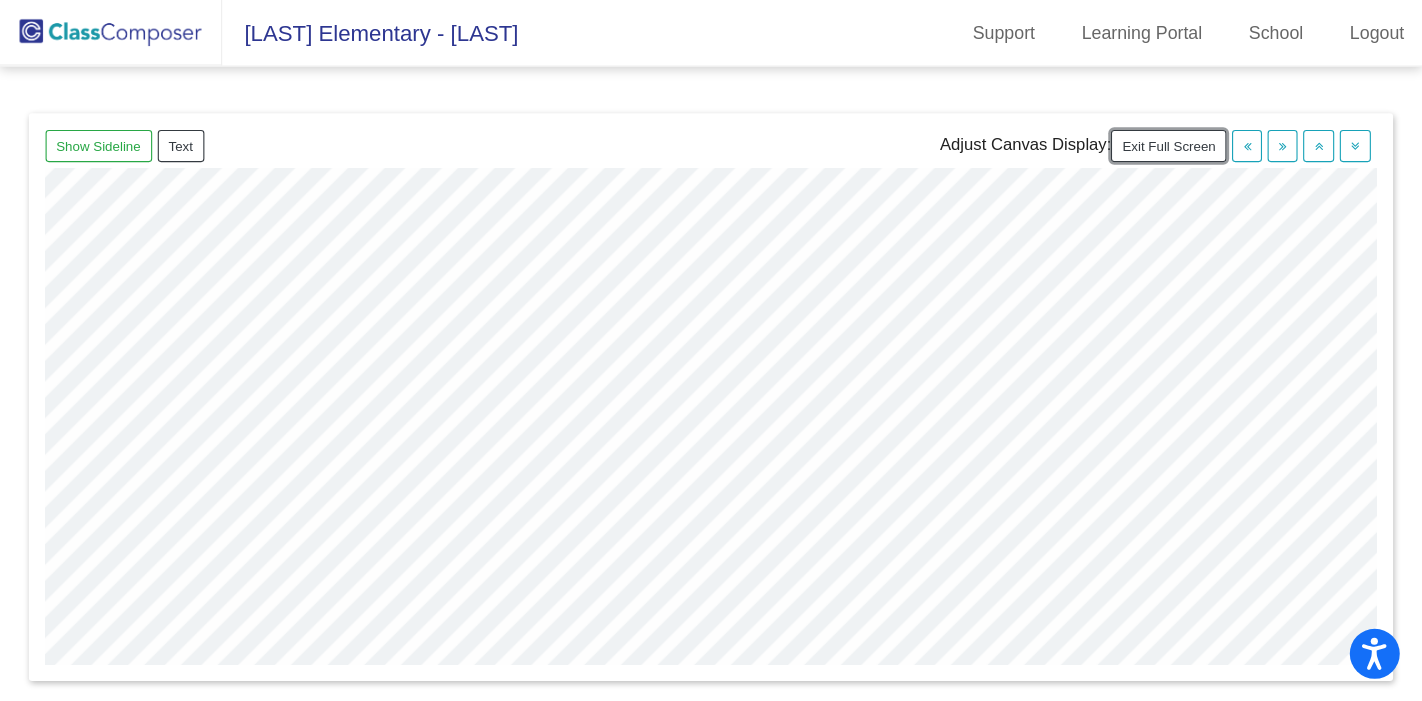 scroll, scrollTop: 13, scrollLeft: 730, axis: both 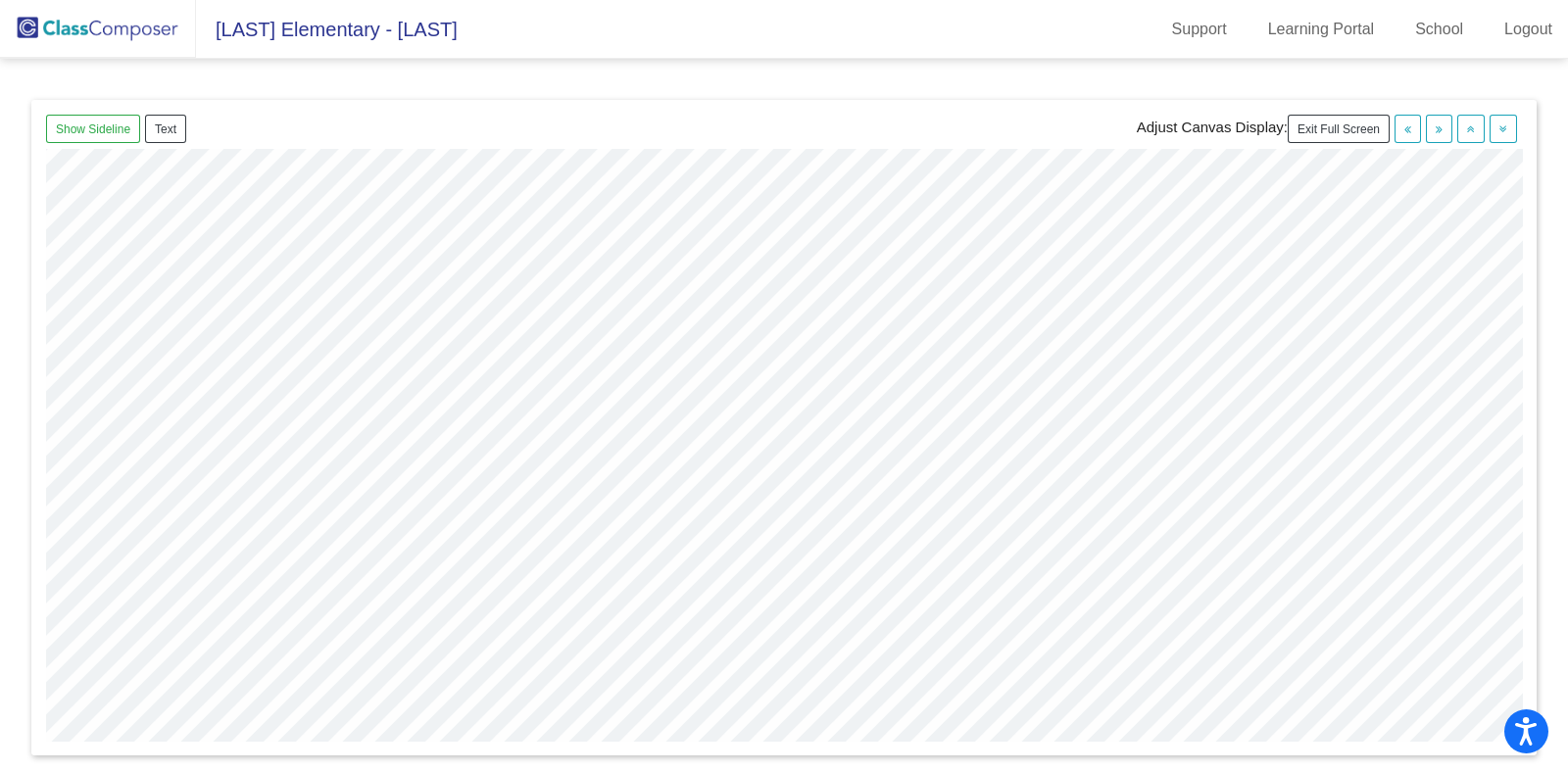 drag, startPoint x: 1253, startPoint y: 12, endPoint x: 958, endPoint y: 127, distance: 316.6228 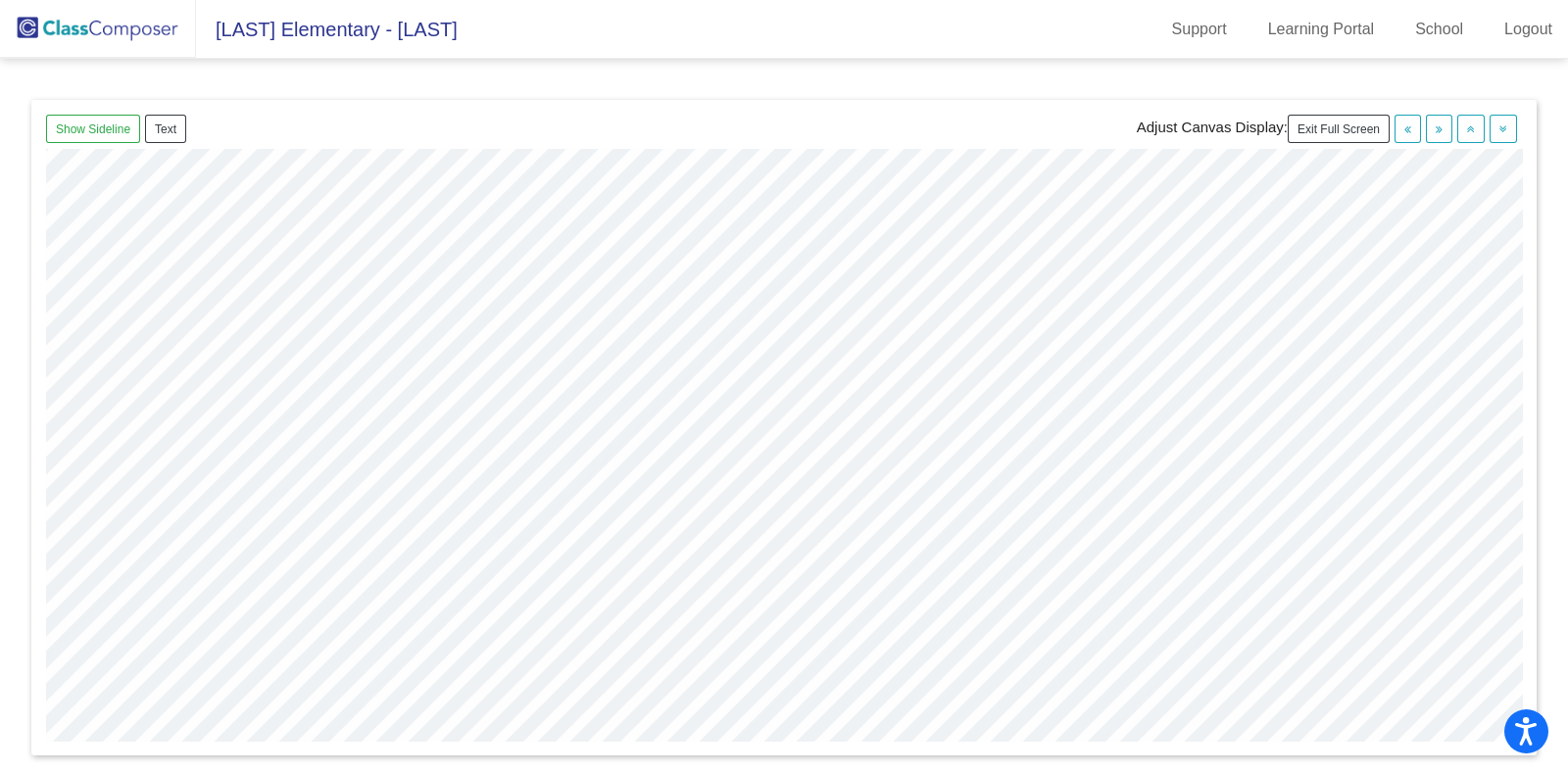 scroll, scrollTop: 0, scrollLeft: 715, axis: horizontal 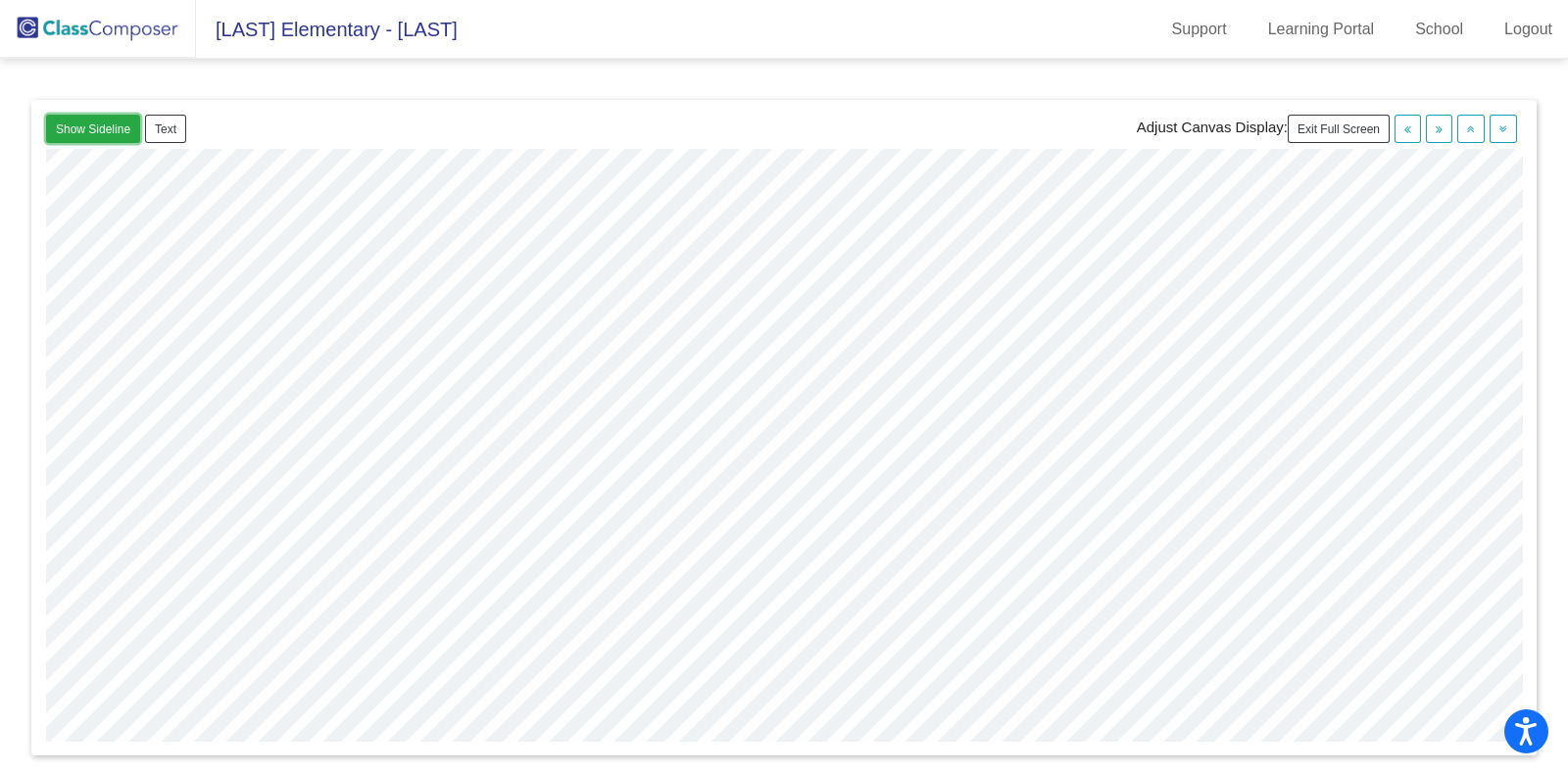 click on "Show Sideline" at bounding box center [93, 128] 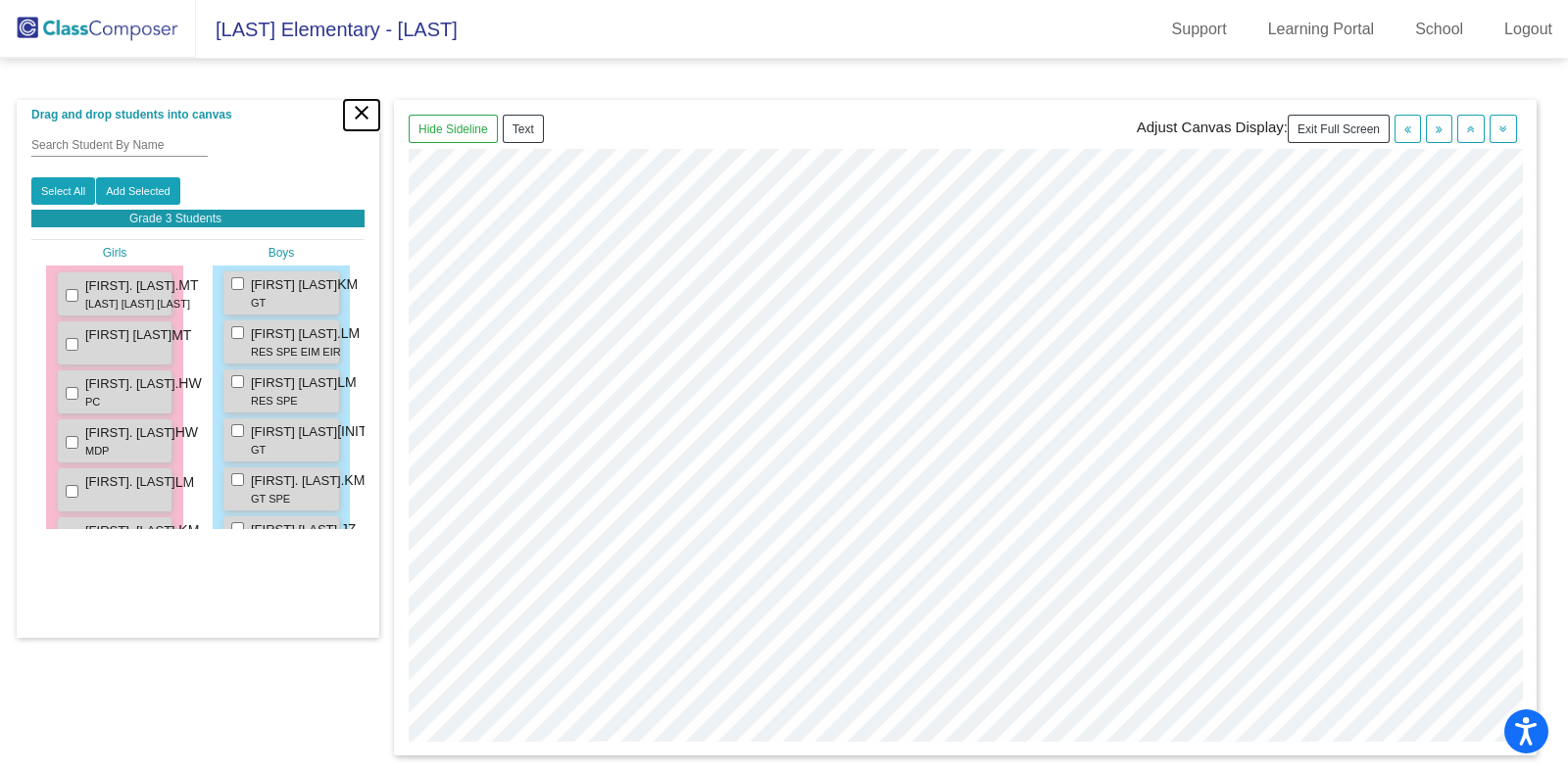 click on "close" at bounding box center (362, 113) 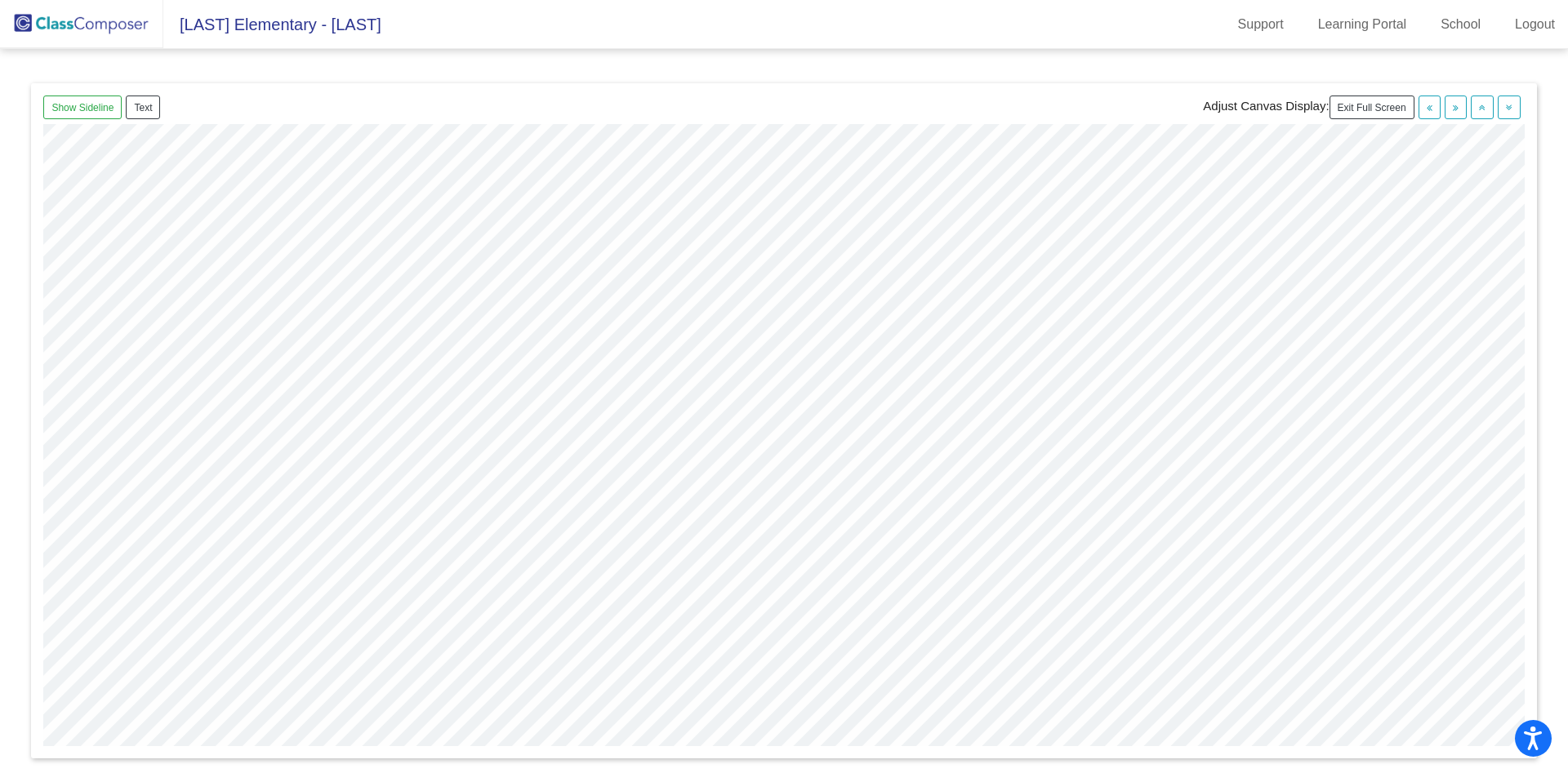 scroll, scrollTop: 0, scrollLeft: 596, axis: horizontal 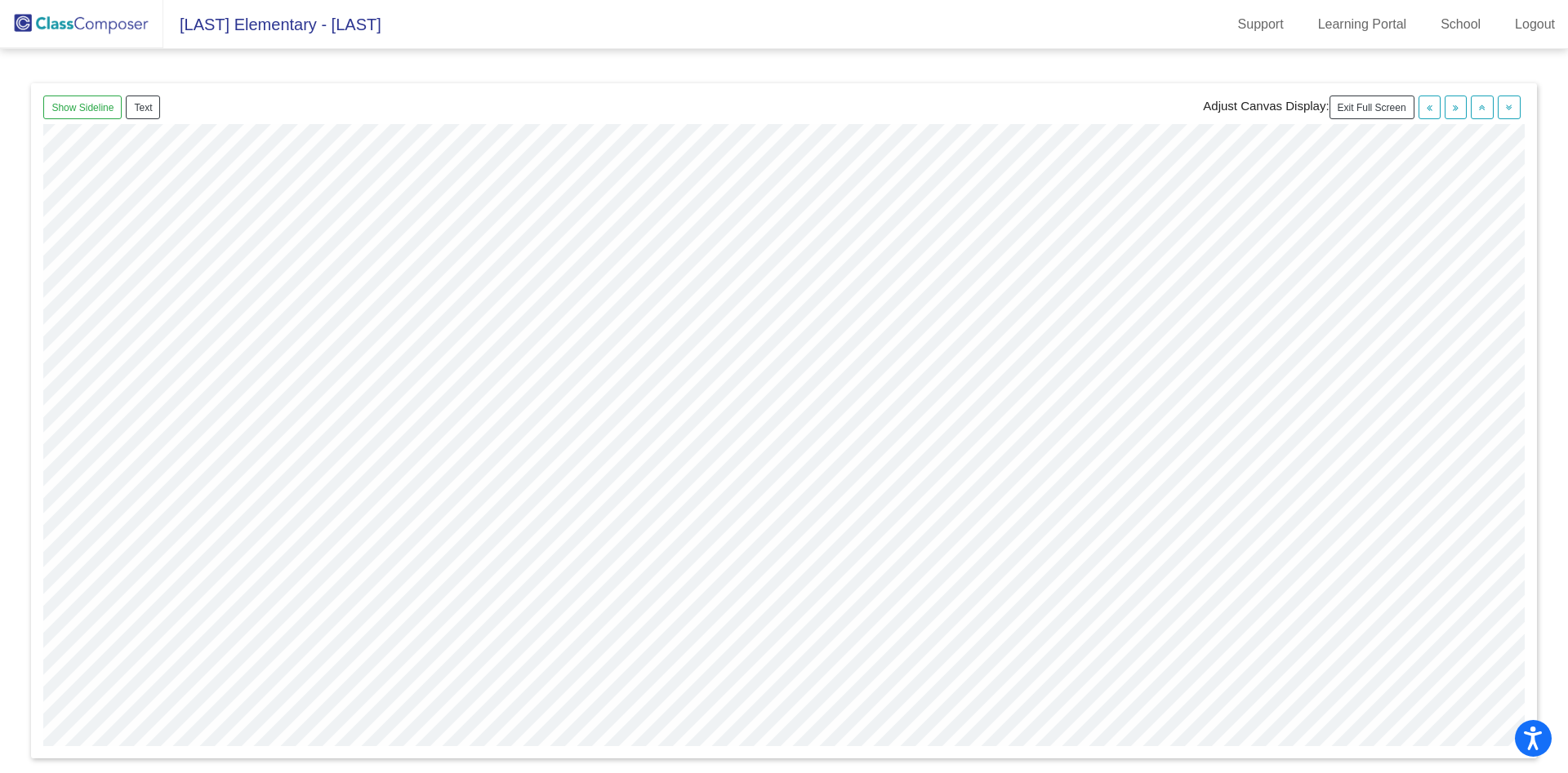 drag, startPoint x: 1278, startPoint y: 1, endPoint x: 960, endPoint y: 79, distance: 327.4263 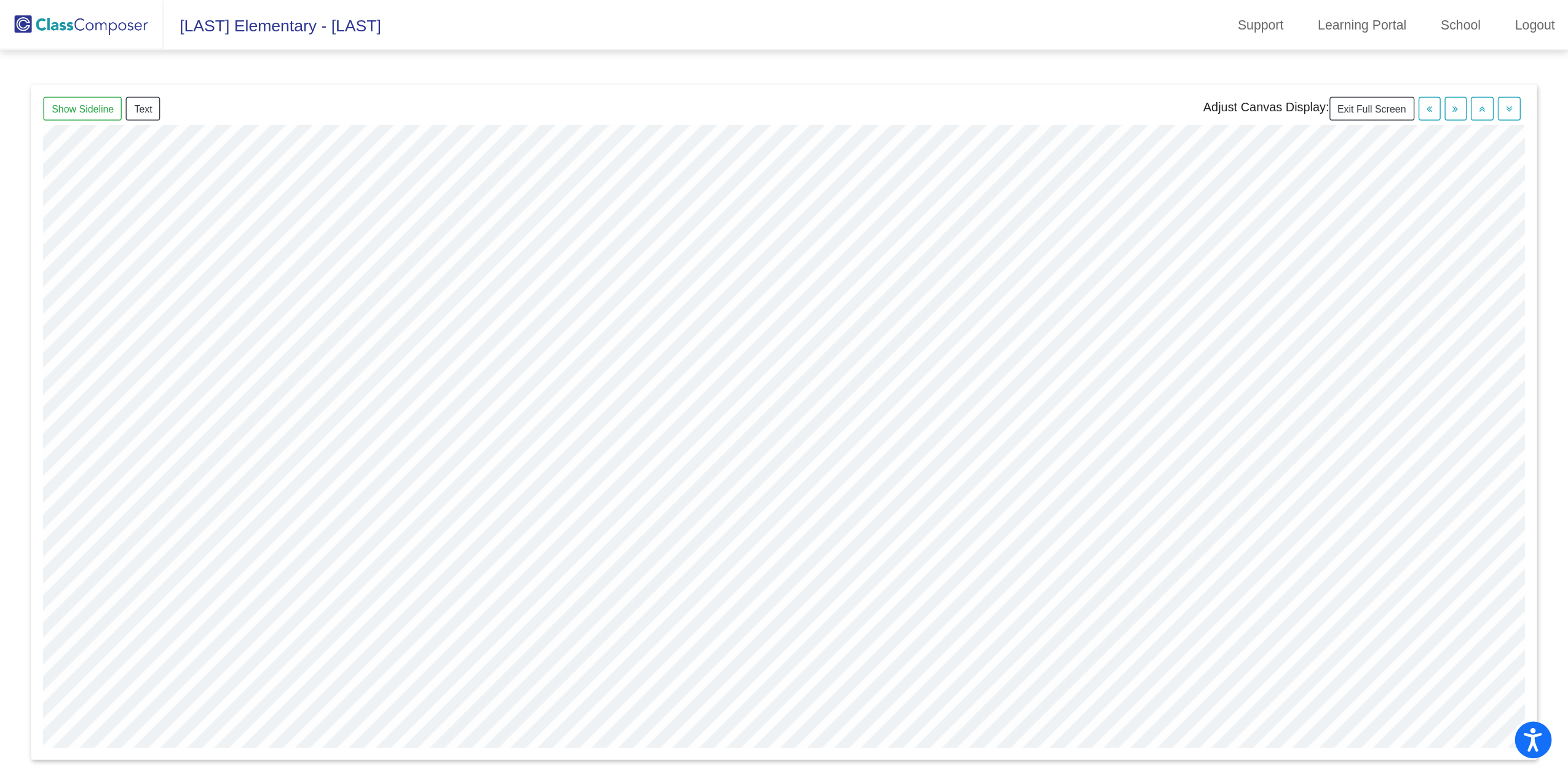 scroll, scrollTop: 0, scrollLeft: 252, axis: horizontal 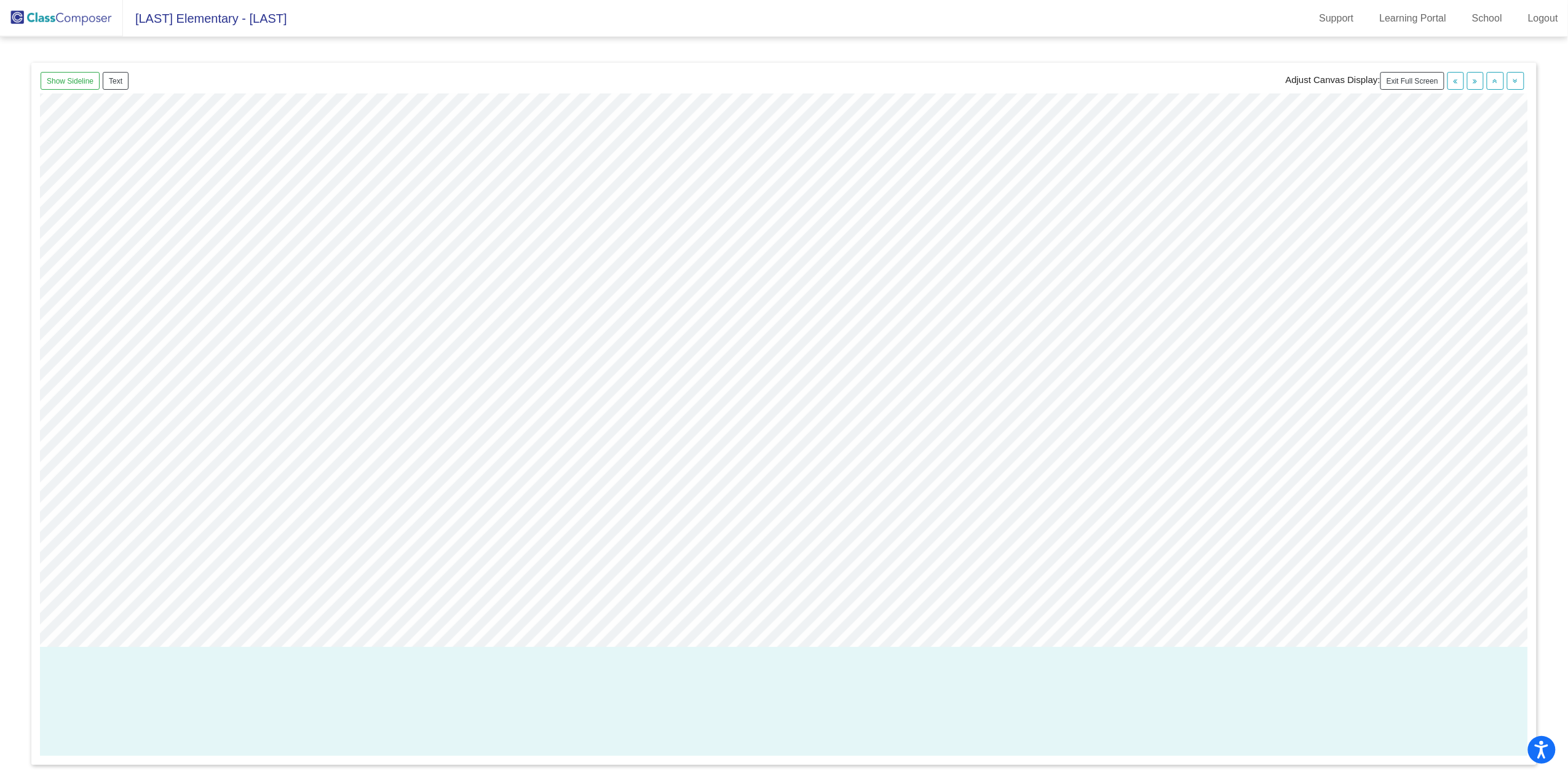 drag, startPoint x: 930, startPoint y: 71, endPoint x: 501, endPoint y: 61, distance: 429.11653 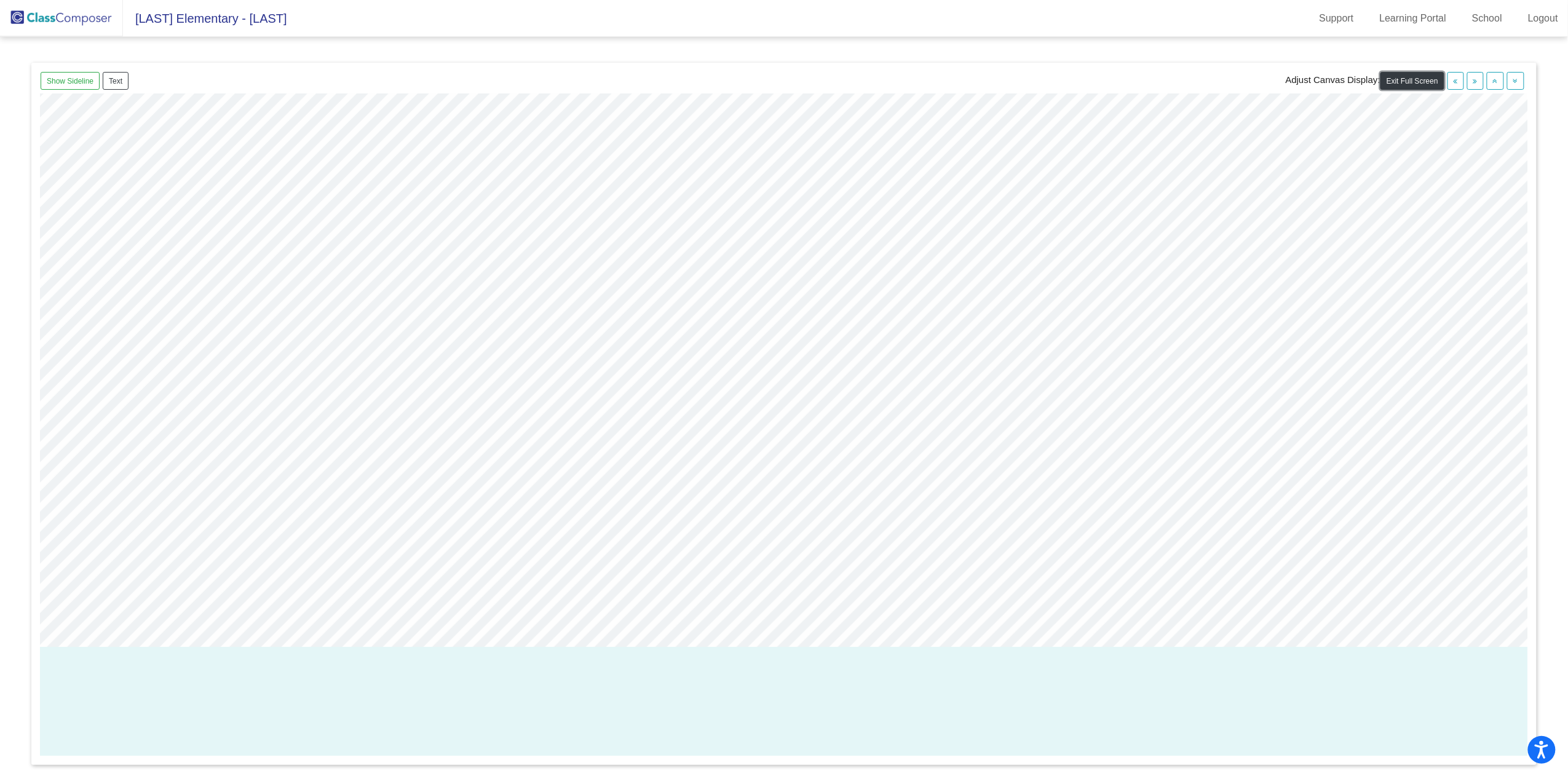 click on "Exit Full Screen" at bounding box center [1412, 81] 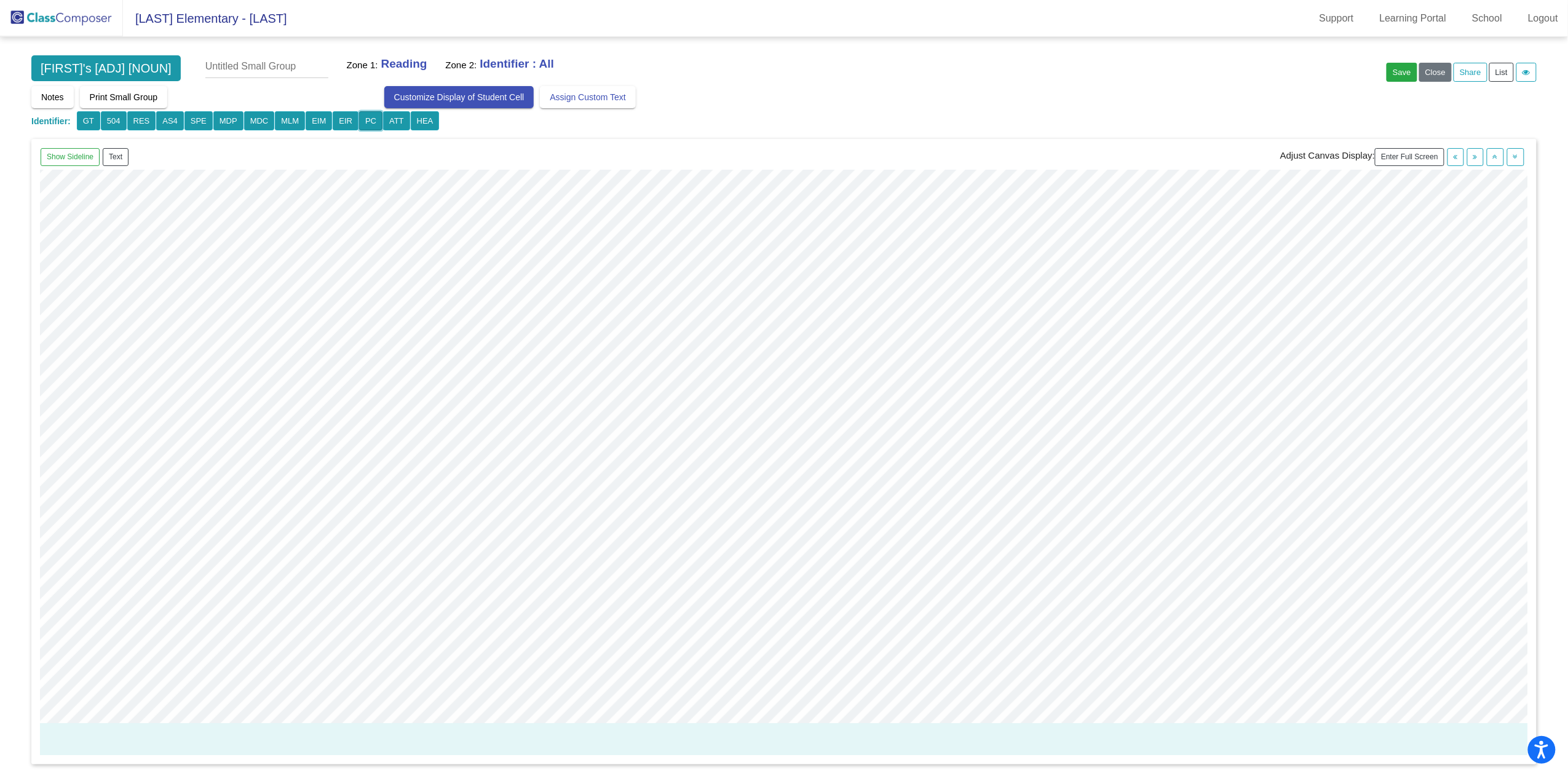 click on "PC" at bounding box center (89, 121) 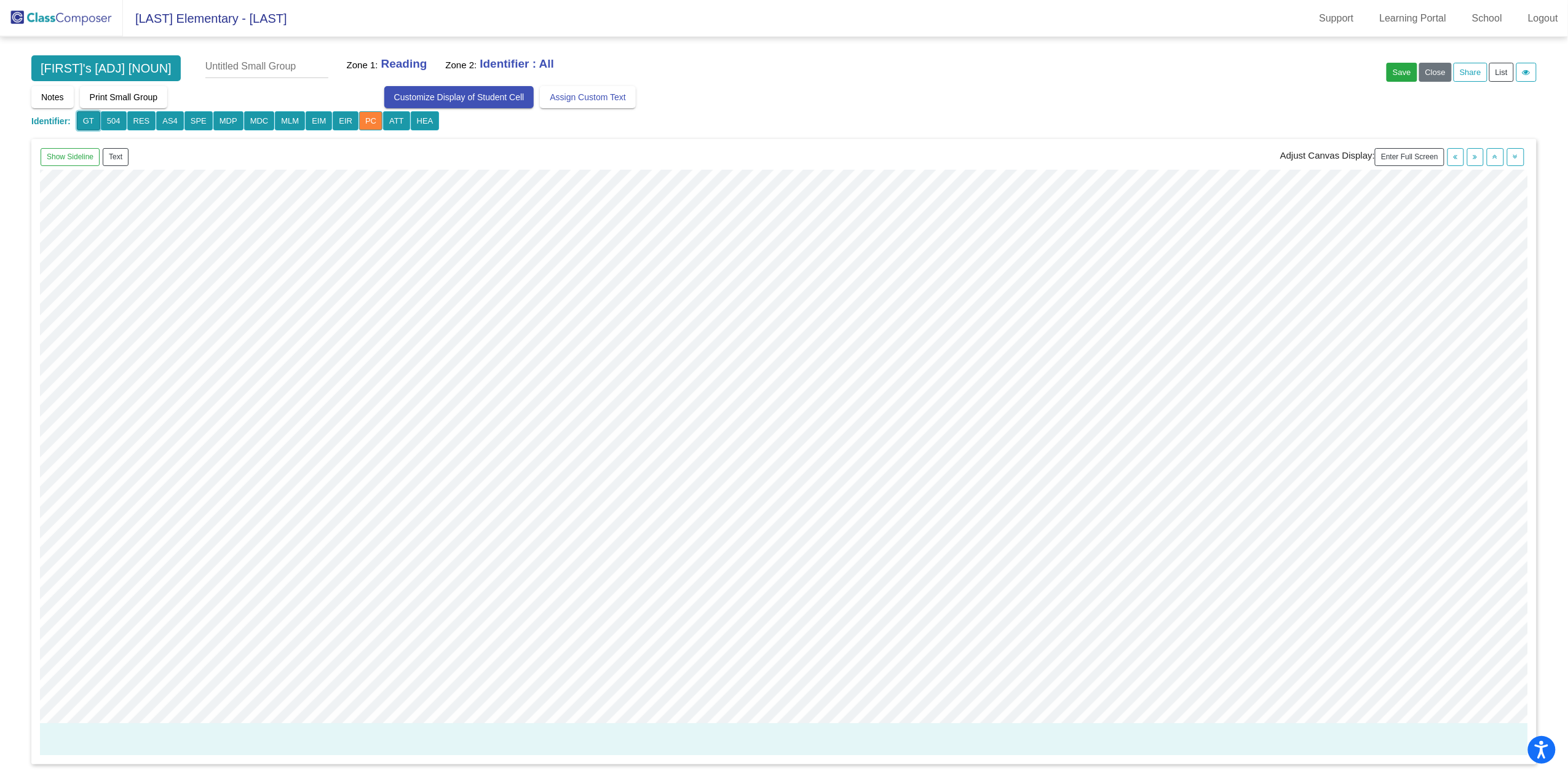 click on "GT" at bounding box center (89, 121) 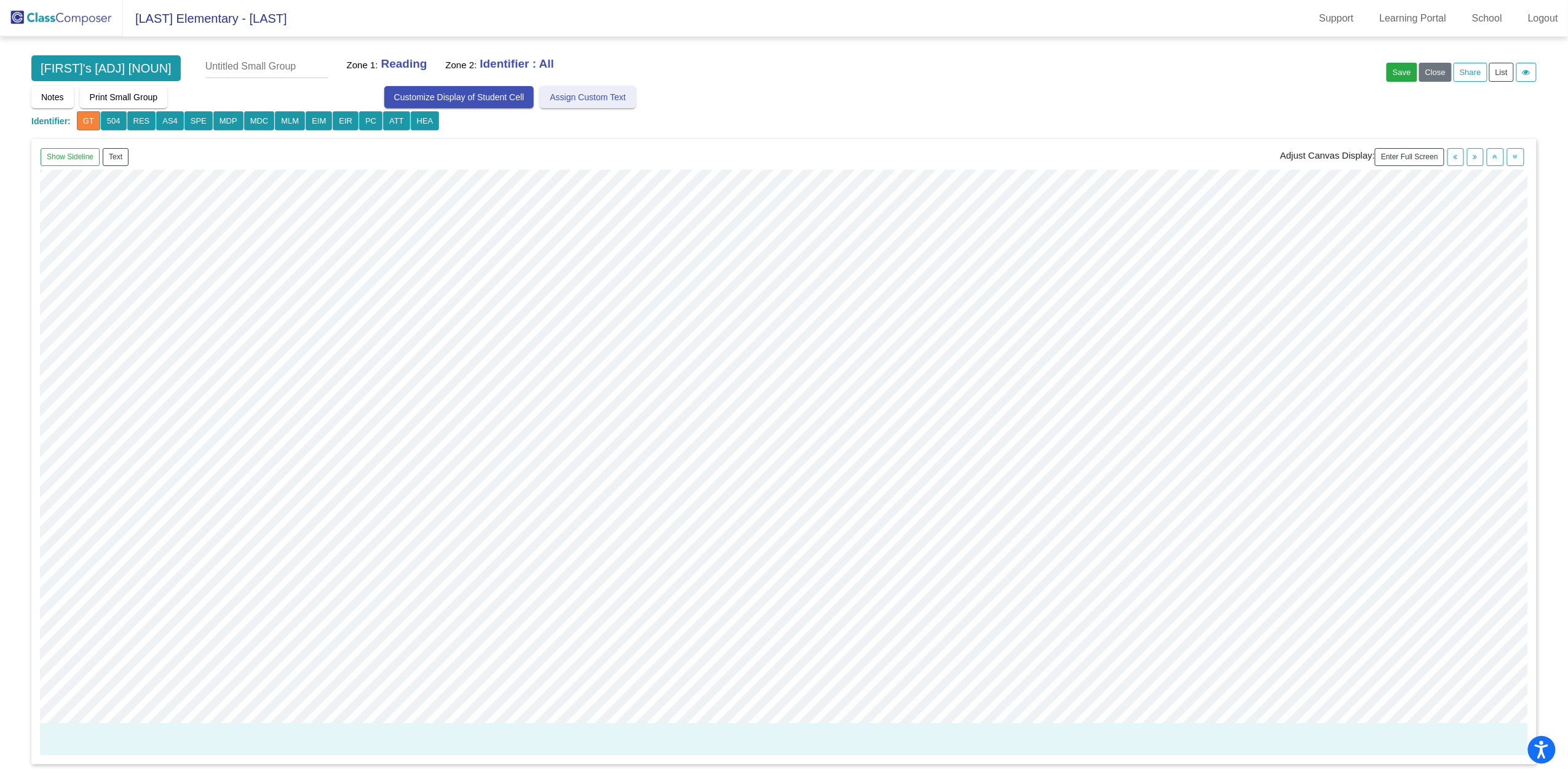 click on "Assign Custom Text" at bounding box center (587, 97) 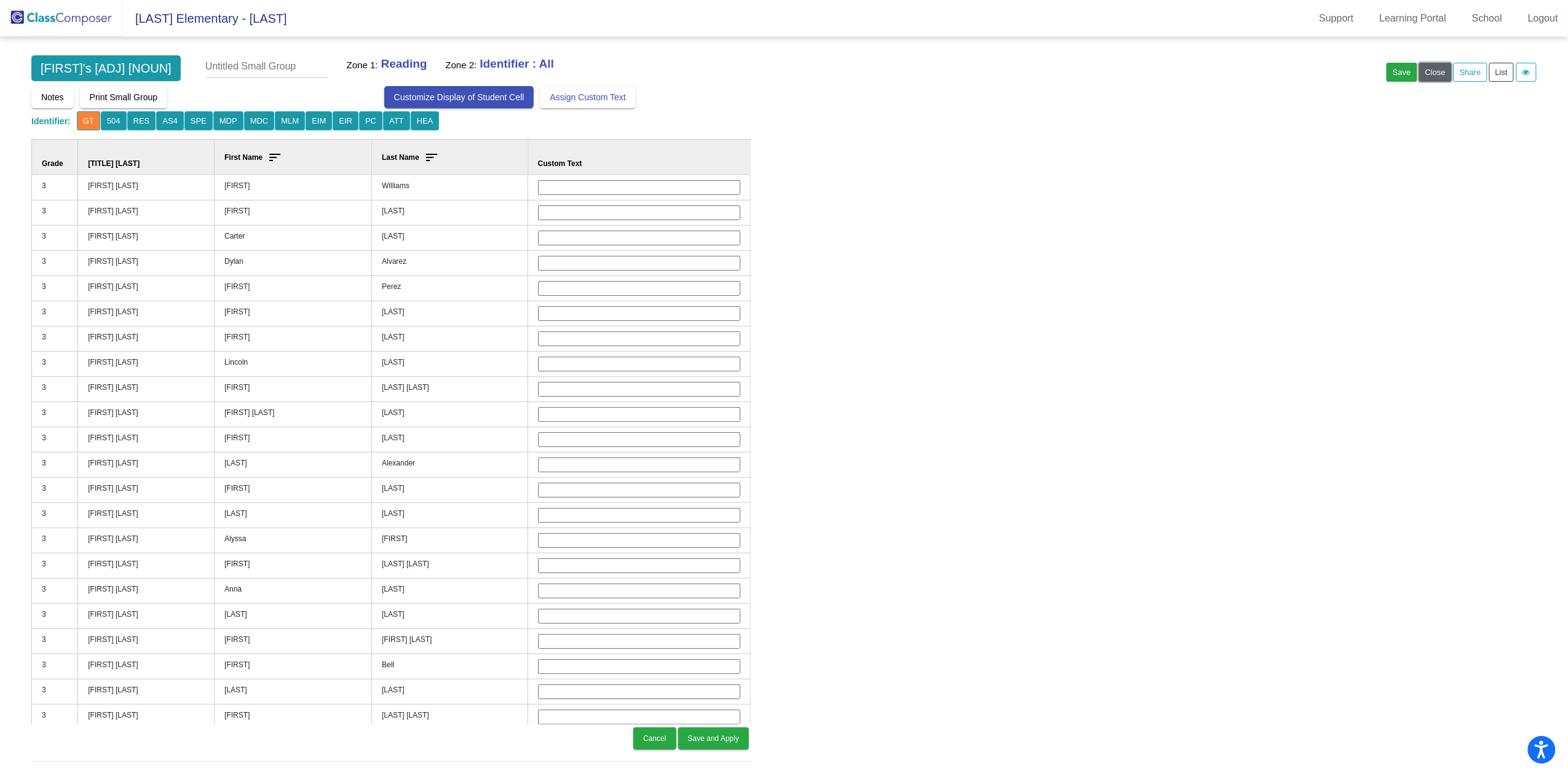 click on "Close" 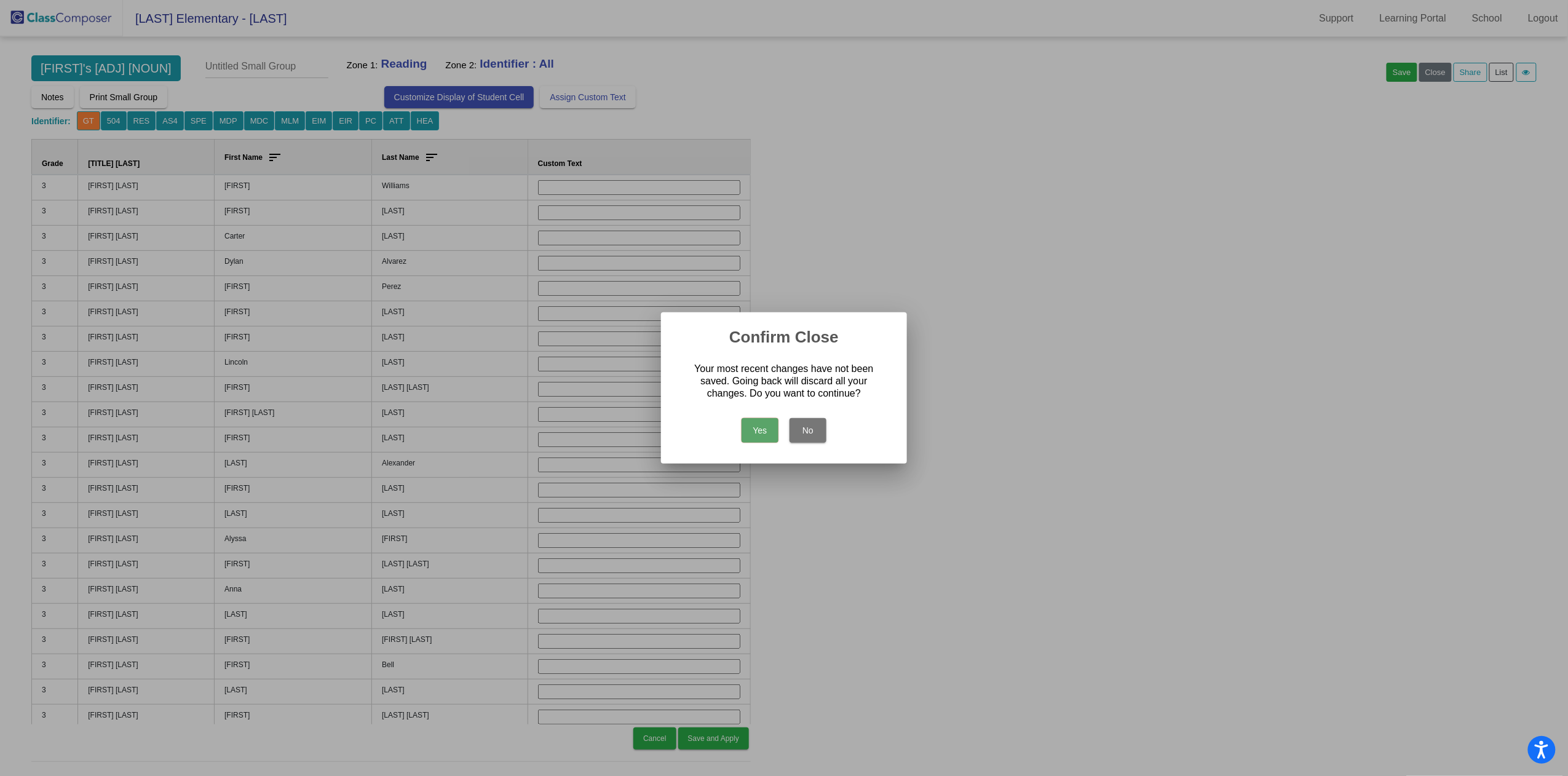 click on "Yes" at bounding box center [760, 430] 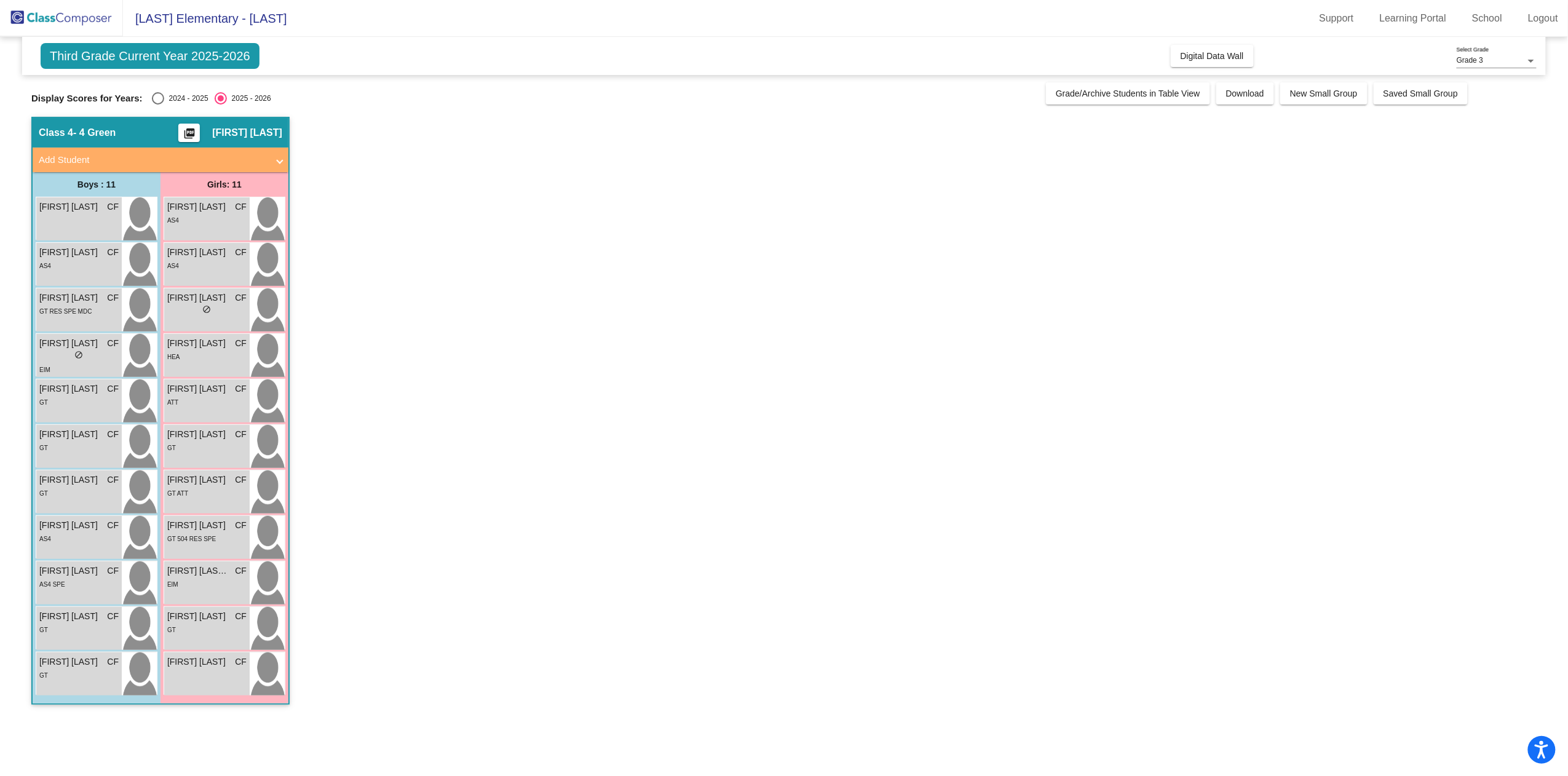 click on "Class 4   - 4 Green  picture_as_pdf Crystal Frierson  Add Student  First Name Last Name Student Id  (Recommended)   Boy   Girl   Non Binary Add Close  Boys : 11  Diego Valladares CF lock do_not_disturb_alt Edward Eng CF lock do_not_disturb_alt AS4 Henry Jabain CF lock do_not_disturb_alt GT RES SPE MDC Hunter Wassillie CF lock do_not_disturb_alt EIM Kamren Cotten CF lock do_not_disturb_alt GT Logan Blue CF lock do_not_disturb_alt GT Mason Woods CF lock do_not_disturb_alt GT Raul Gonzalez CF lock do_not_disturb_alt AS4 Rayyan Haider CF lock do_not_disturb_alt AS4 SPE Solomon Carries CF lock do_not_disturb_alt GT Zachary Robinson CF lock do_not_disturb_alt GT Girls: 11 Addilyn Glenn CF lock do_not_disturb_alt AS4 Anna Kirks CF lock do_not_disturb_alt AS4 Elizabeth John CF lock do_not_disturb_alt Joelle Hargrove CF lock do_not_disturb_alt HEA Kara McKnight CF lock do_not_disturb_alt ATT Kelsey Thang CF lock do_not_disturb_alt GT Lia Granados CF lock do_not_disturb_alt GT ATT Rayne Forde CF lock GT 504 RES SPE" 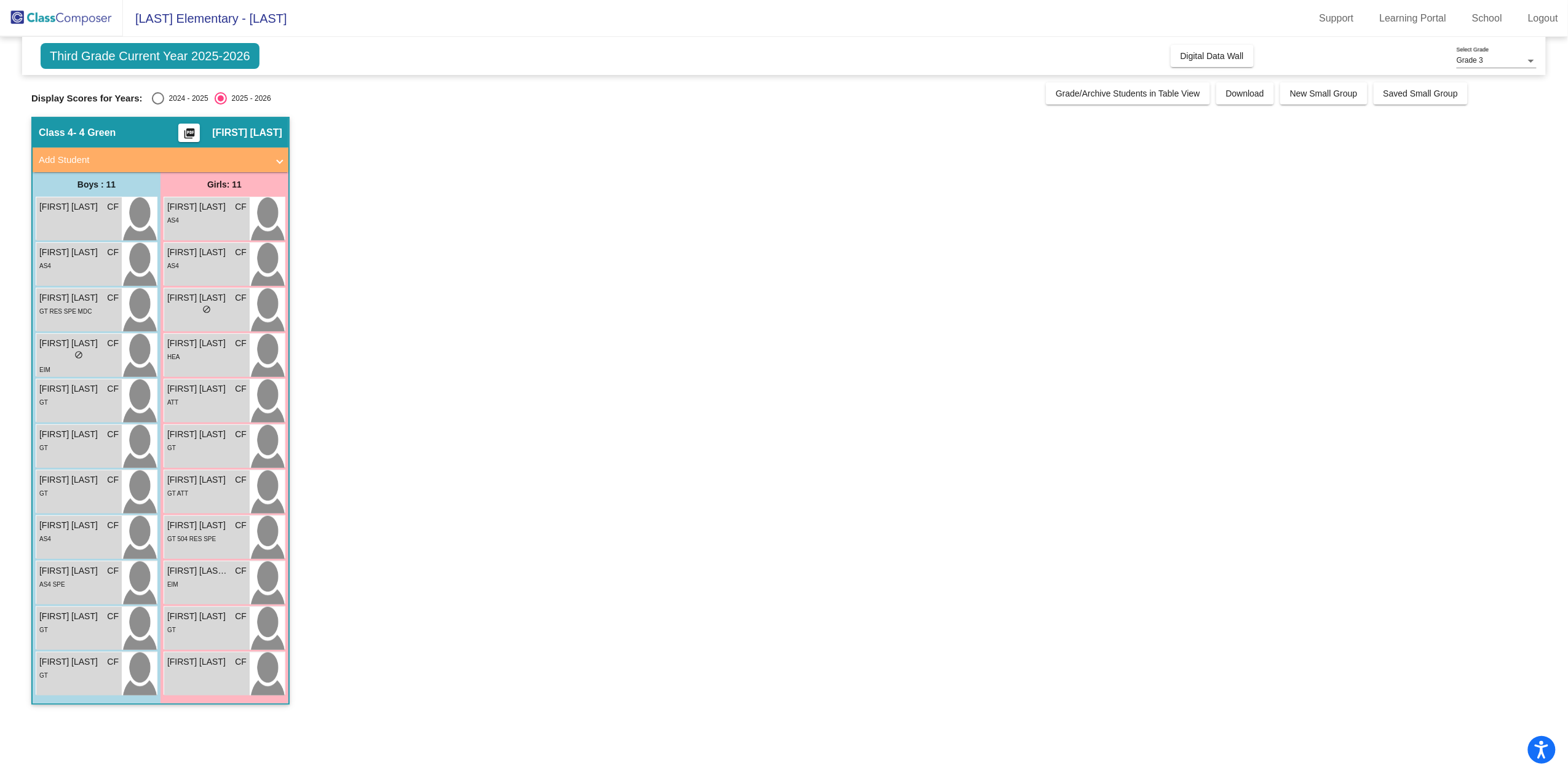 scroll, scrollTop: 0, scrollLeft: 0, axis: both 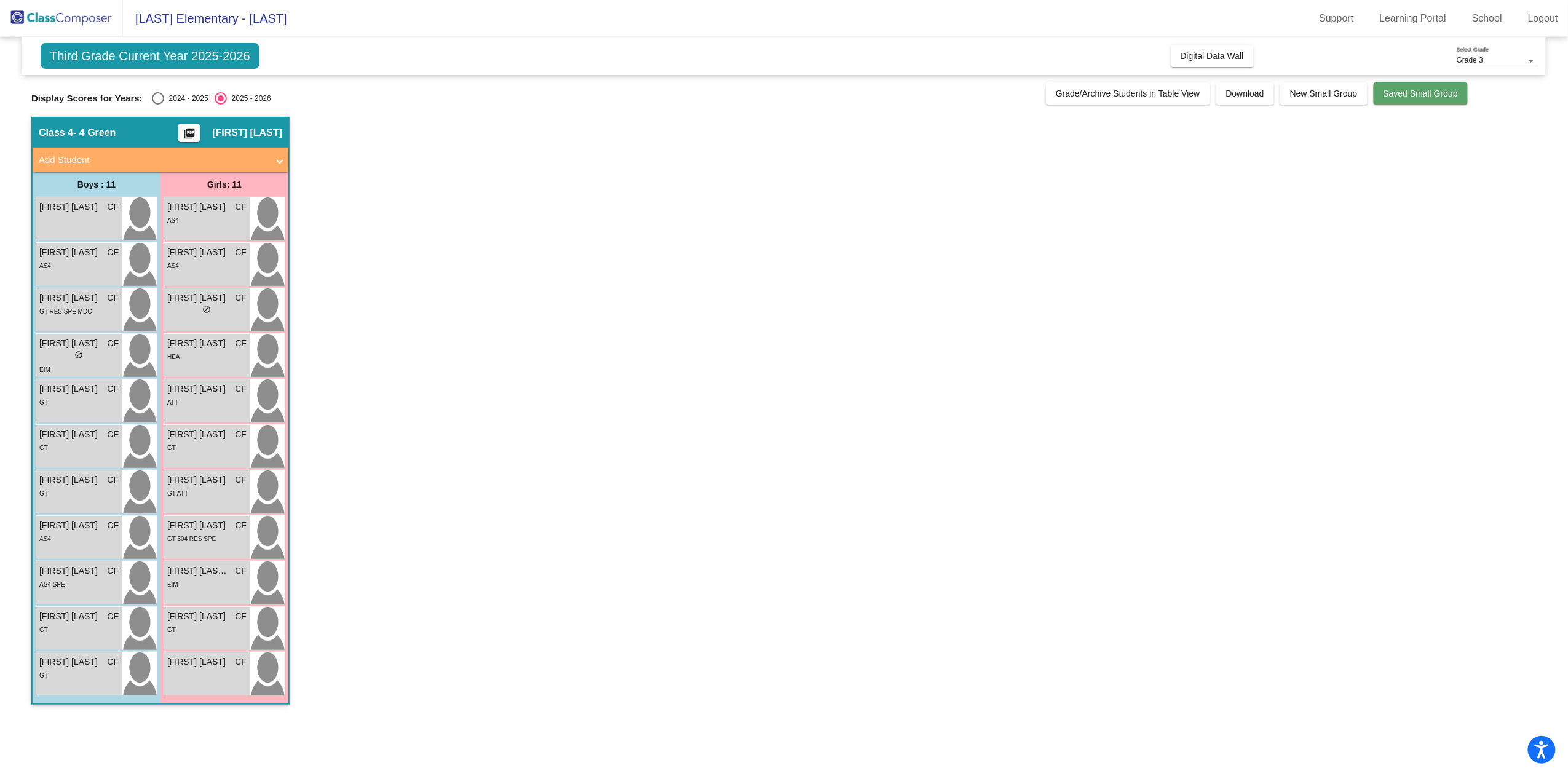click on "Saved Small Group" 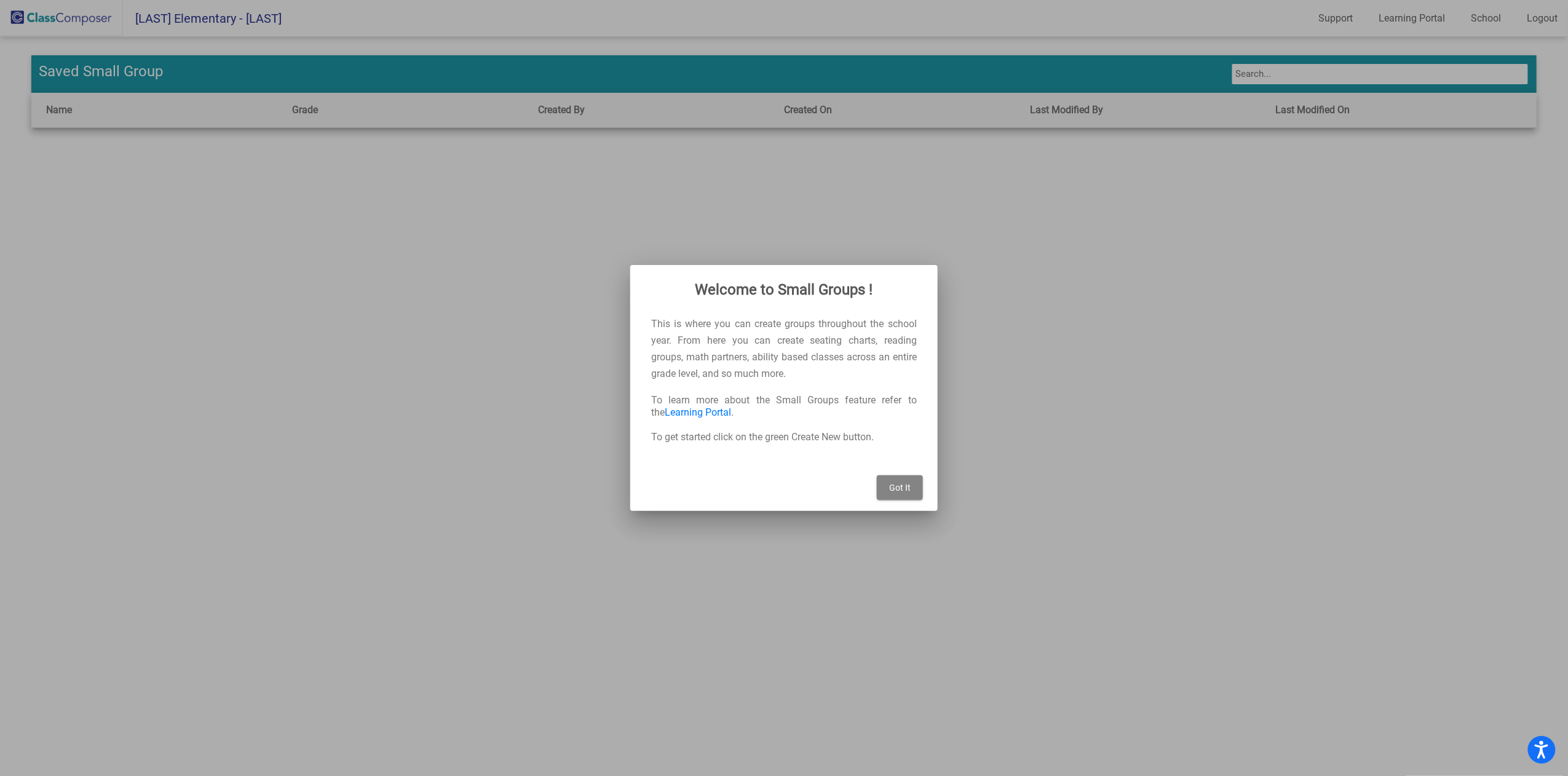 click on "Got It" at bounding box center (900, 488) 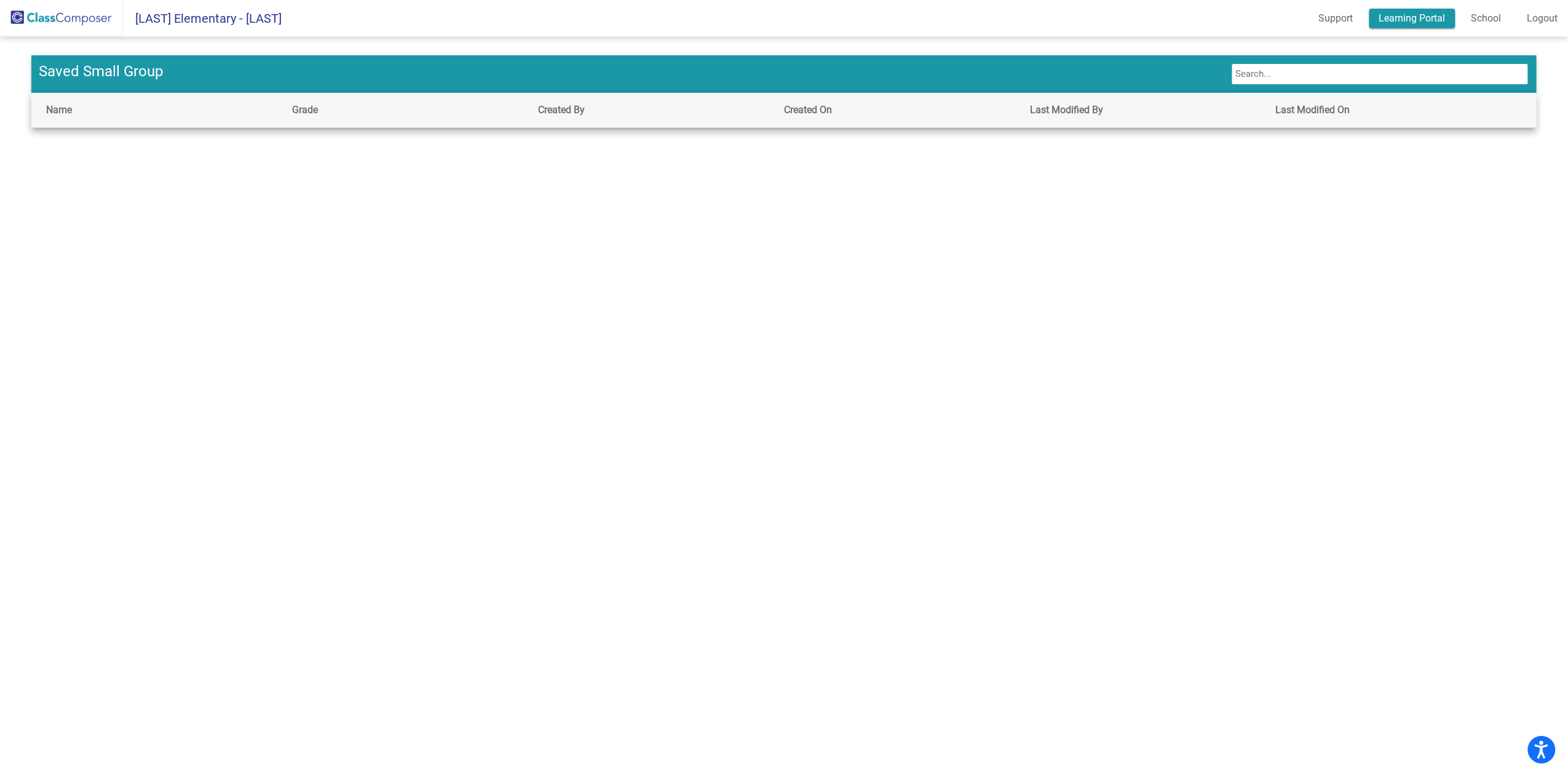 click on "Learning Portal" 